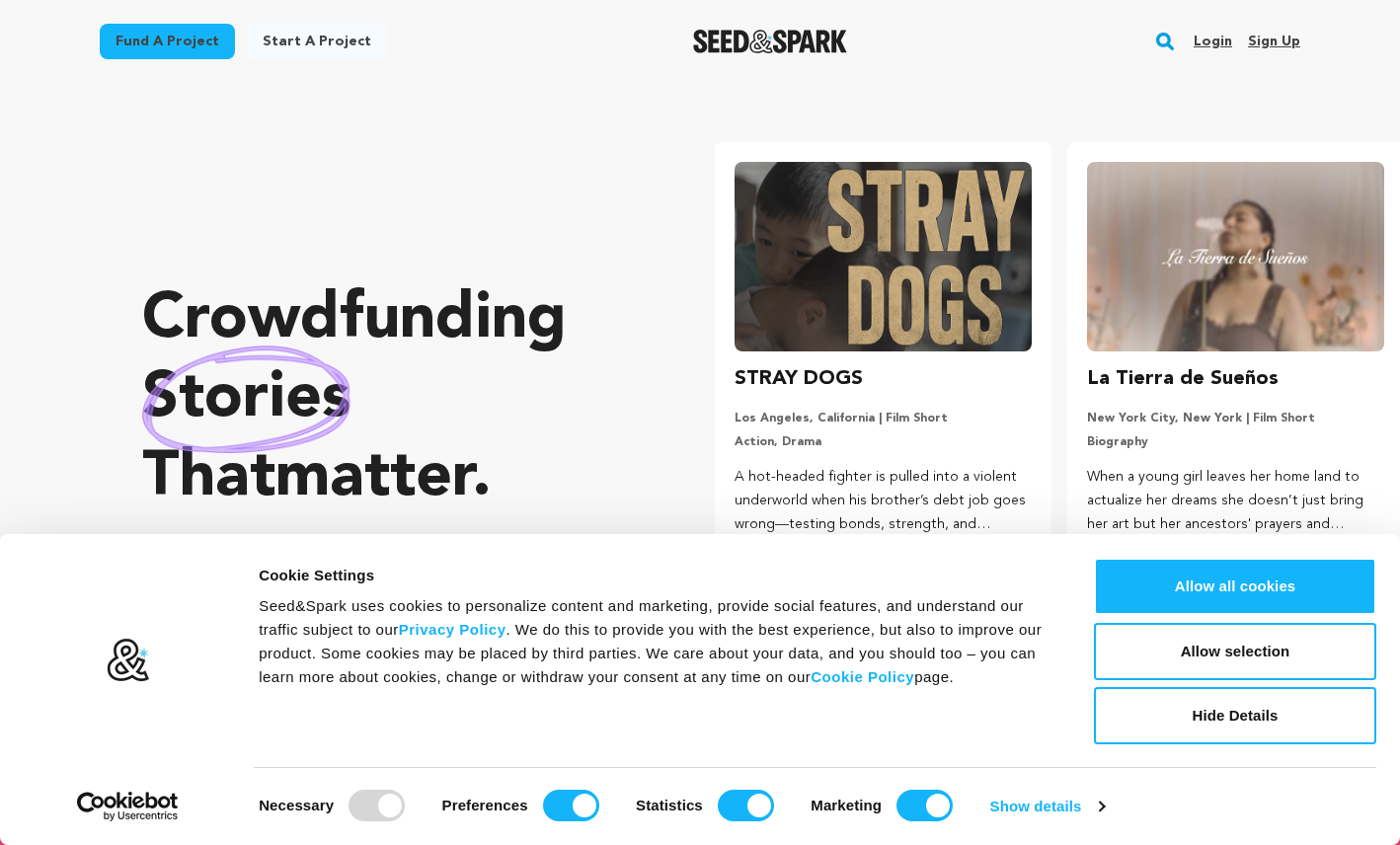scroll, scrollTop: 0, scrollLeft: 0, axis: both 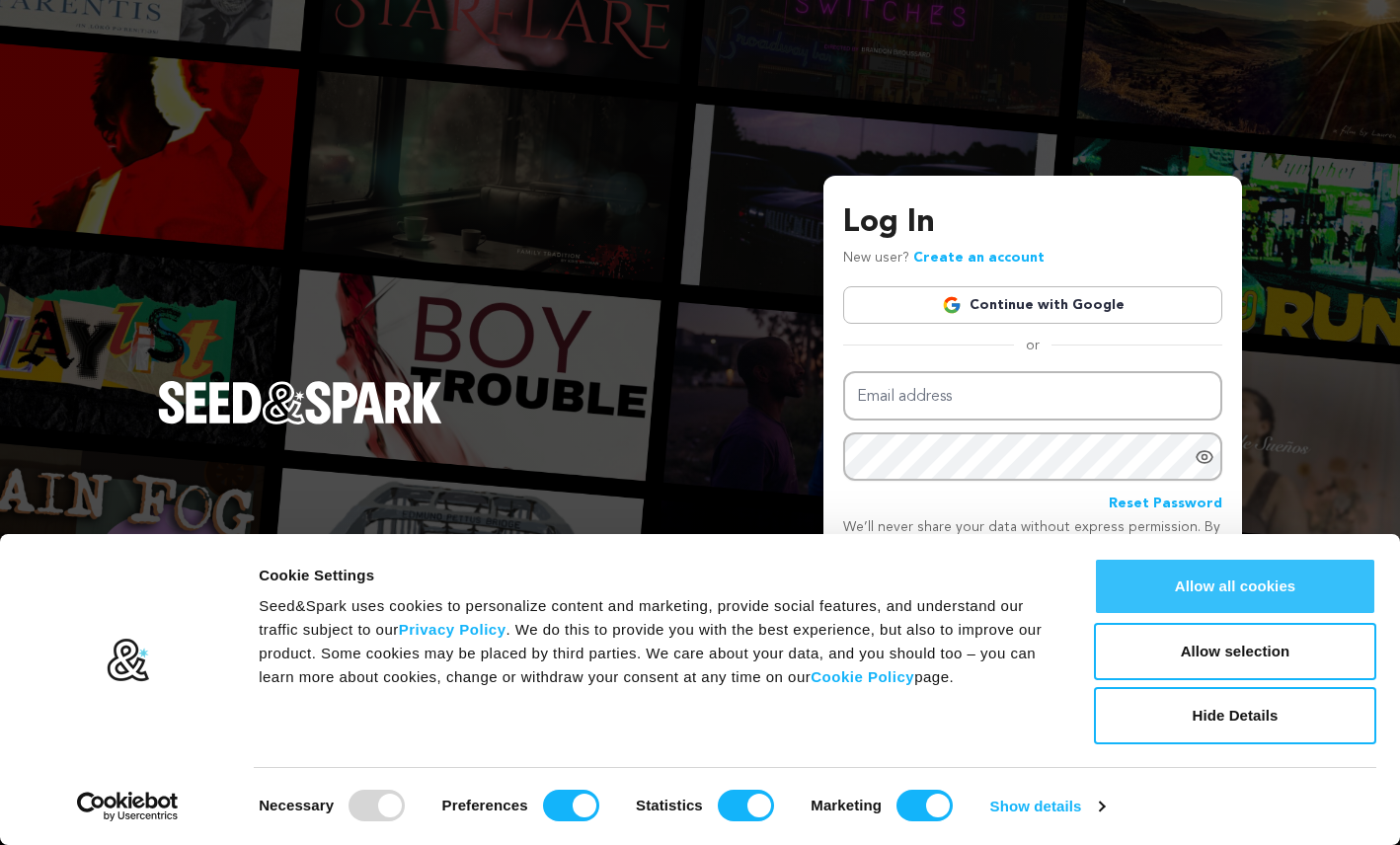 type on "almedonis@gmail.com" 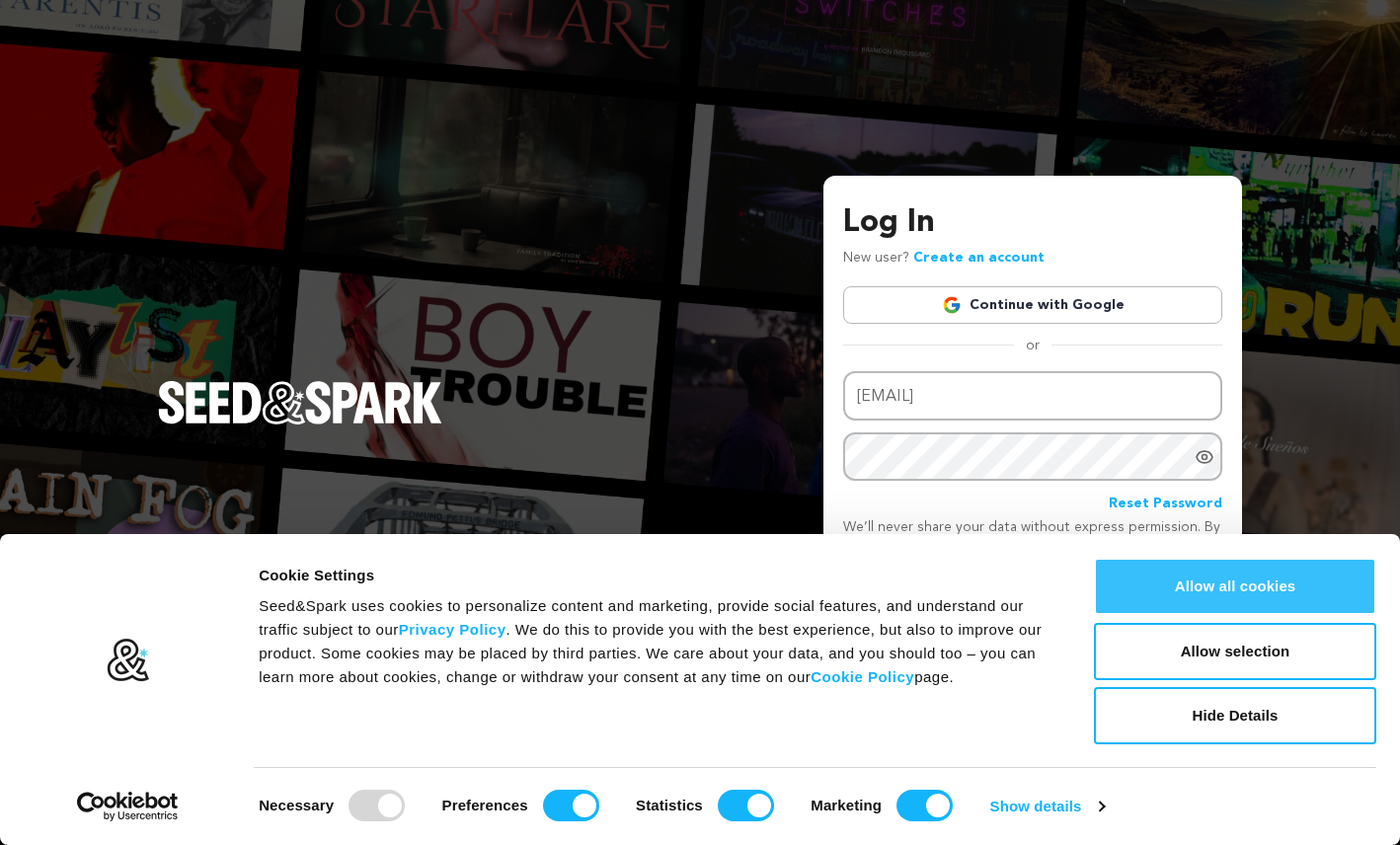 click on "Allow all cookies" at bounding box center [1235, 586] 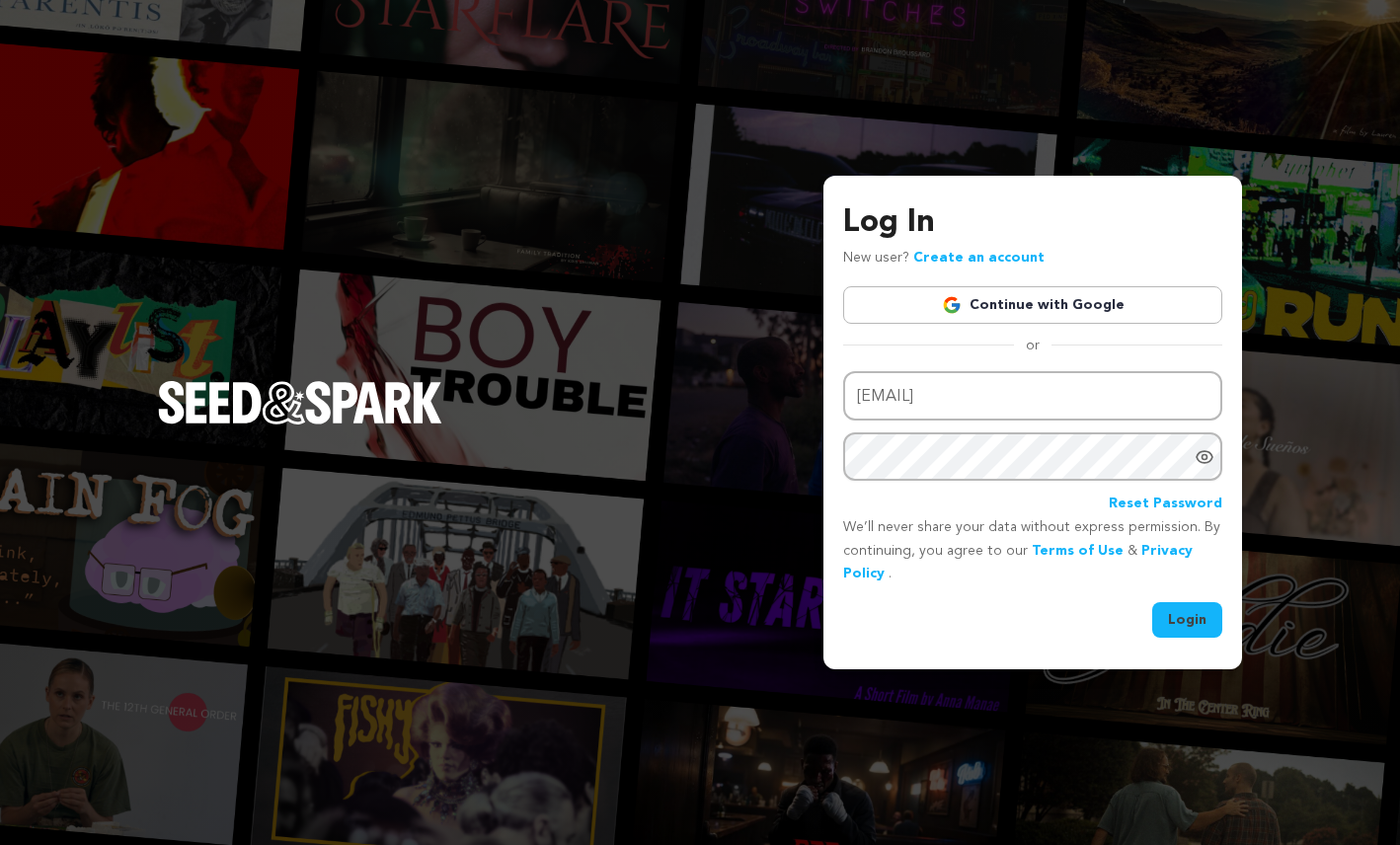 click on "Login" at bounding box center (1187, 620) 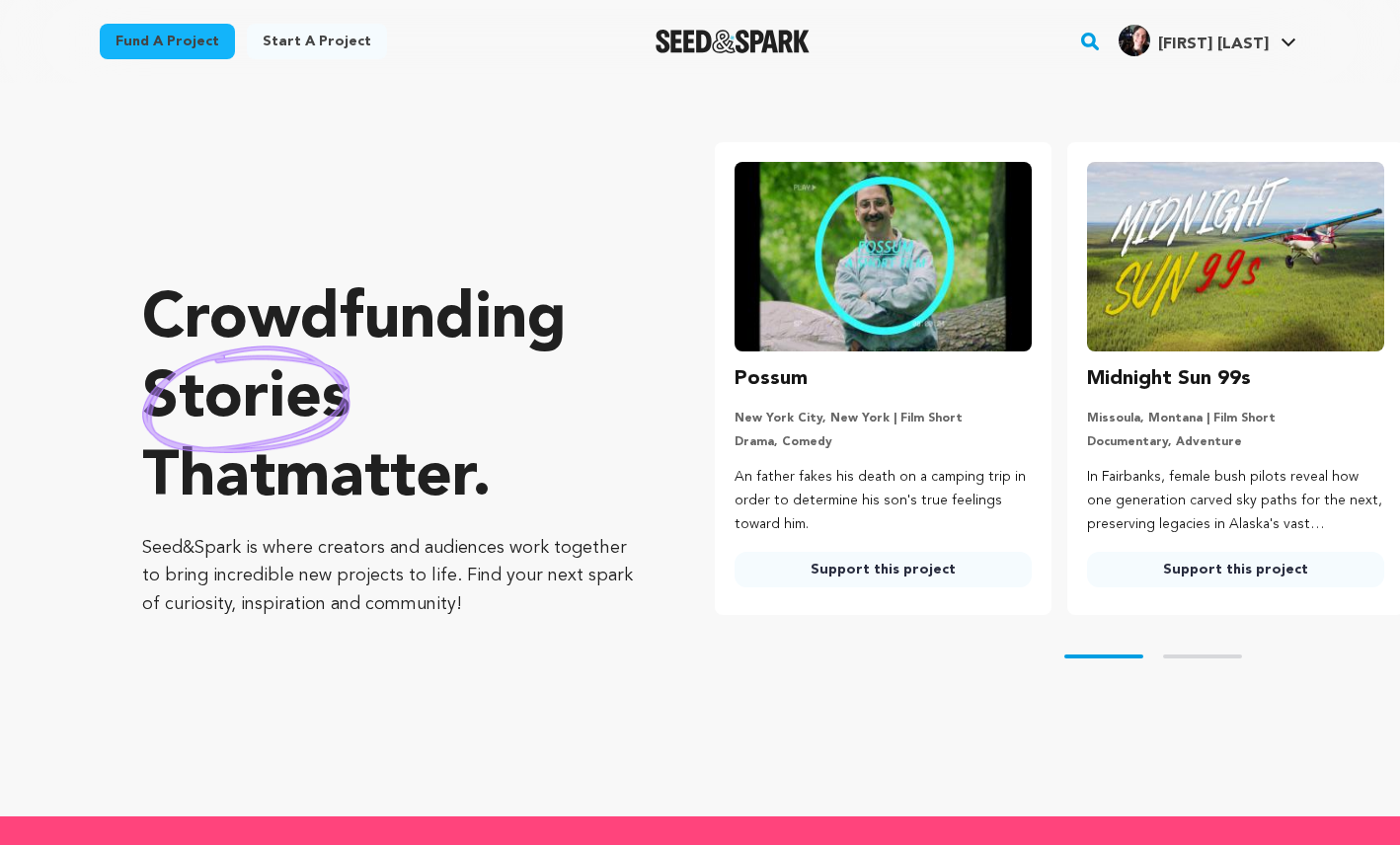 scroll, scrollTop: 0, scrollLeft: 0, axis: both 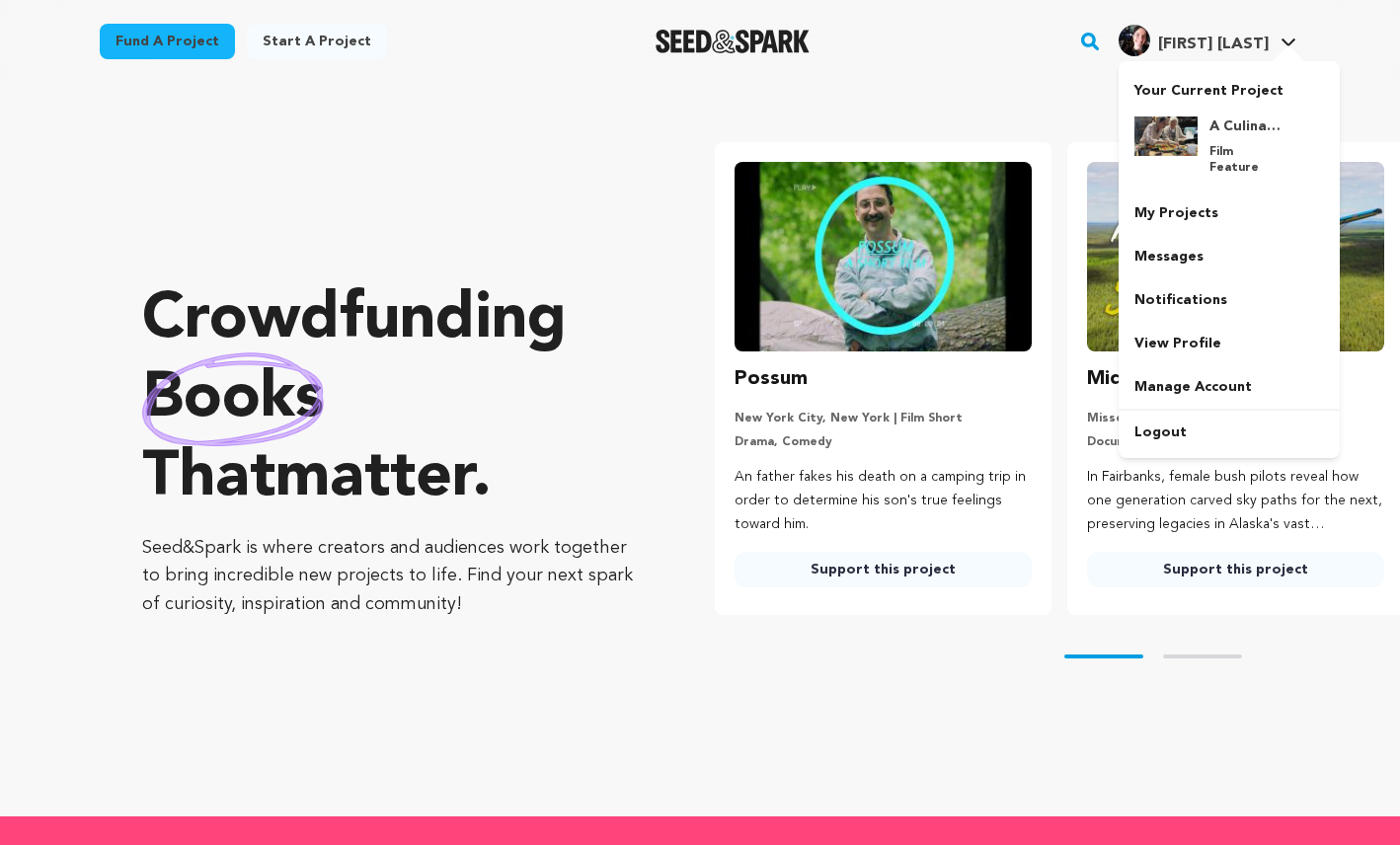 click on "Annie Laurie M." at bounding box center (1213, 44) 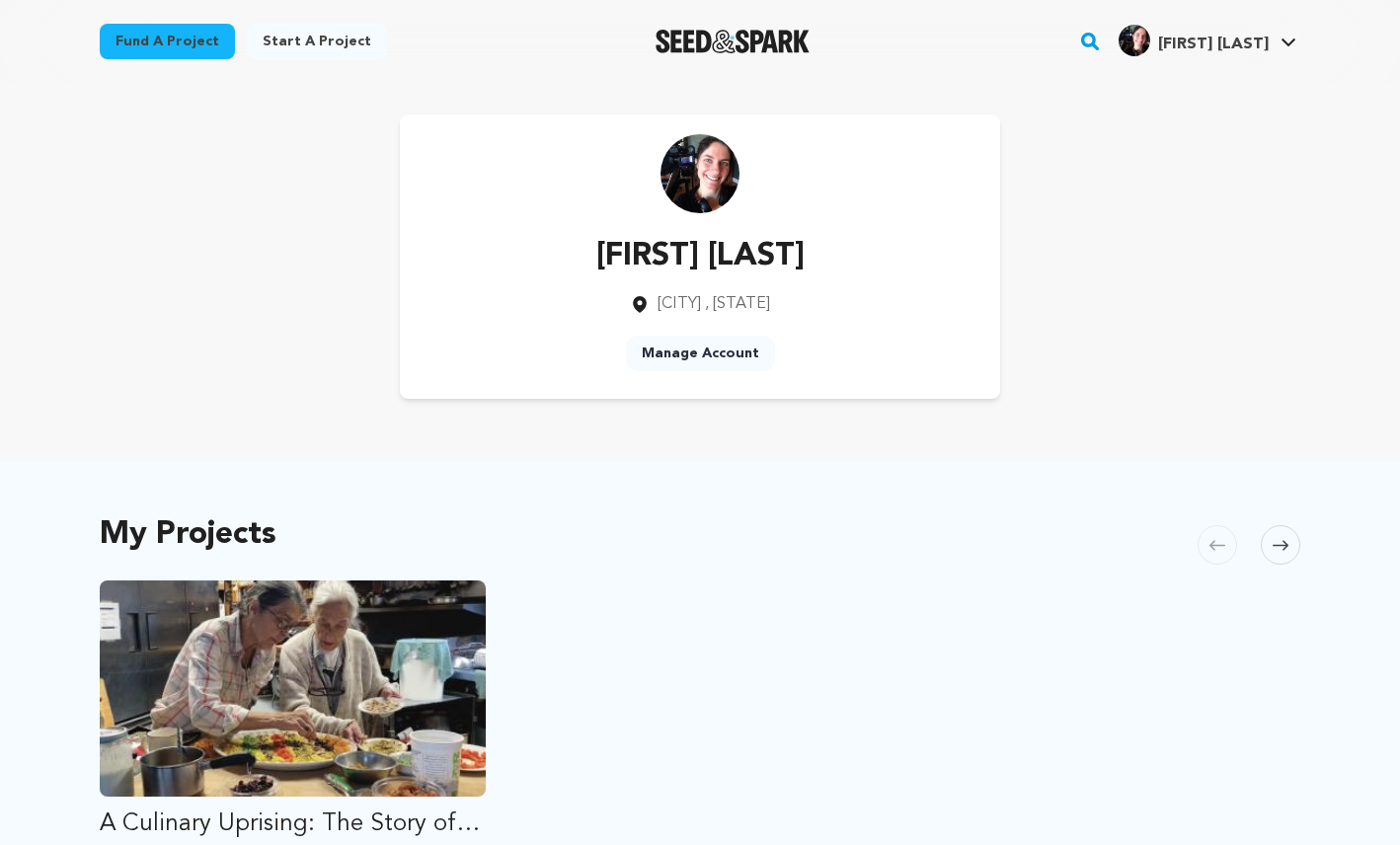 scroll, scrollTop: 0, scrollLeft: 0, axis: both 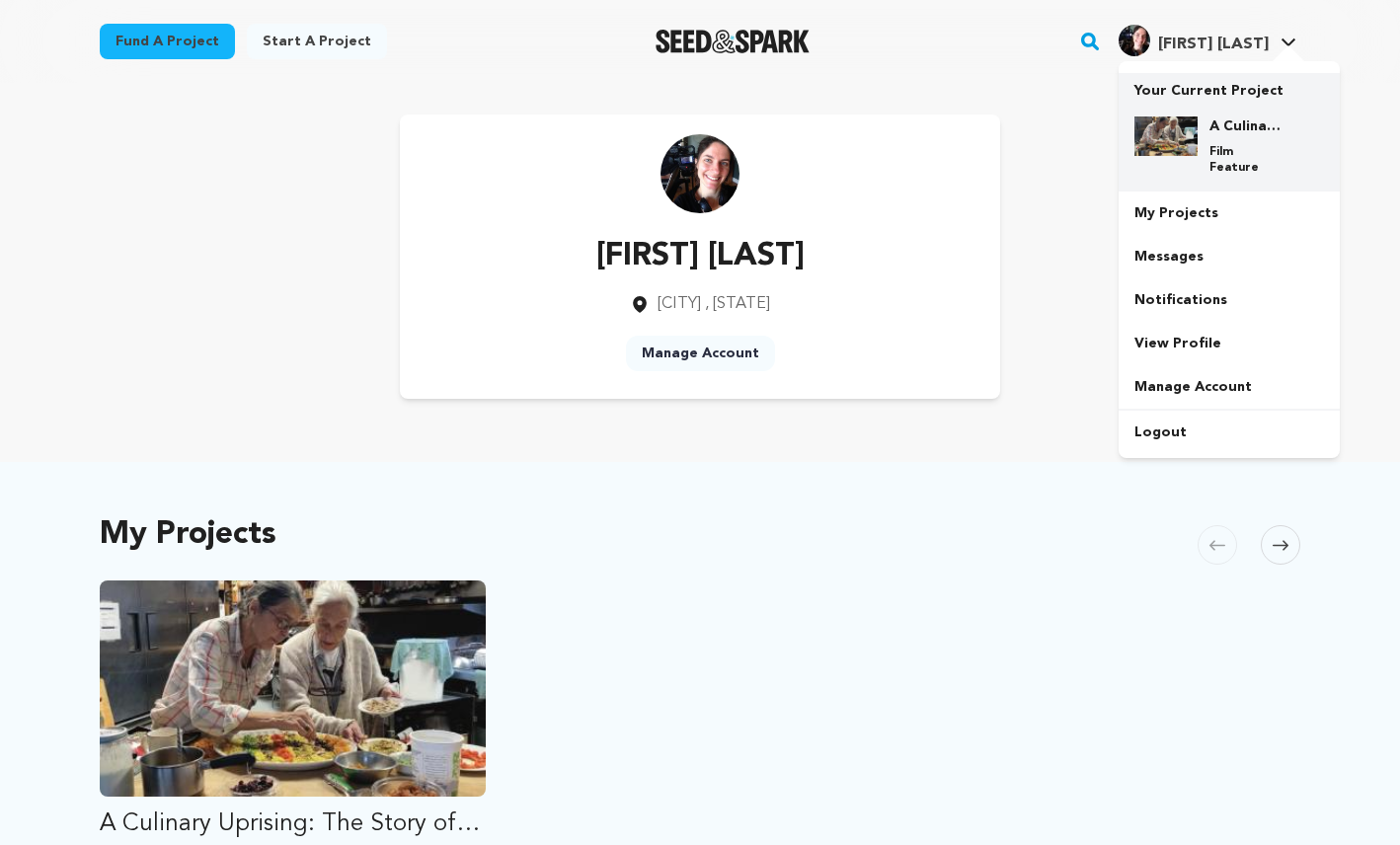click on "Your Current
Project" at bounding box center [1229, 87] 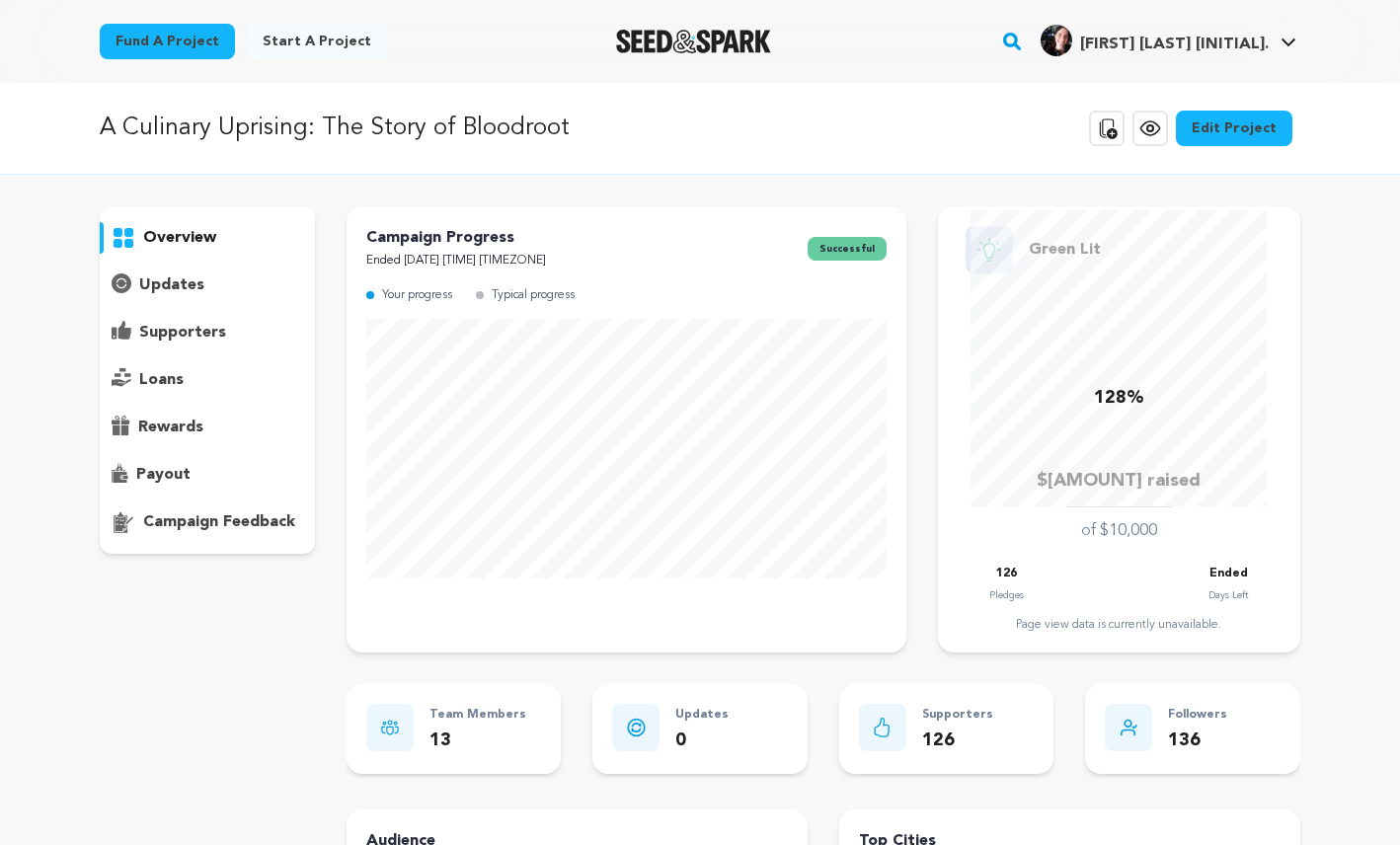scroll, scrollTop: 0, scrollLeft: 0, axis: both 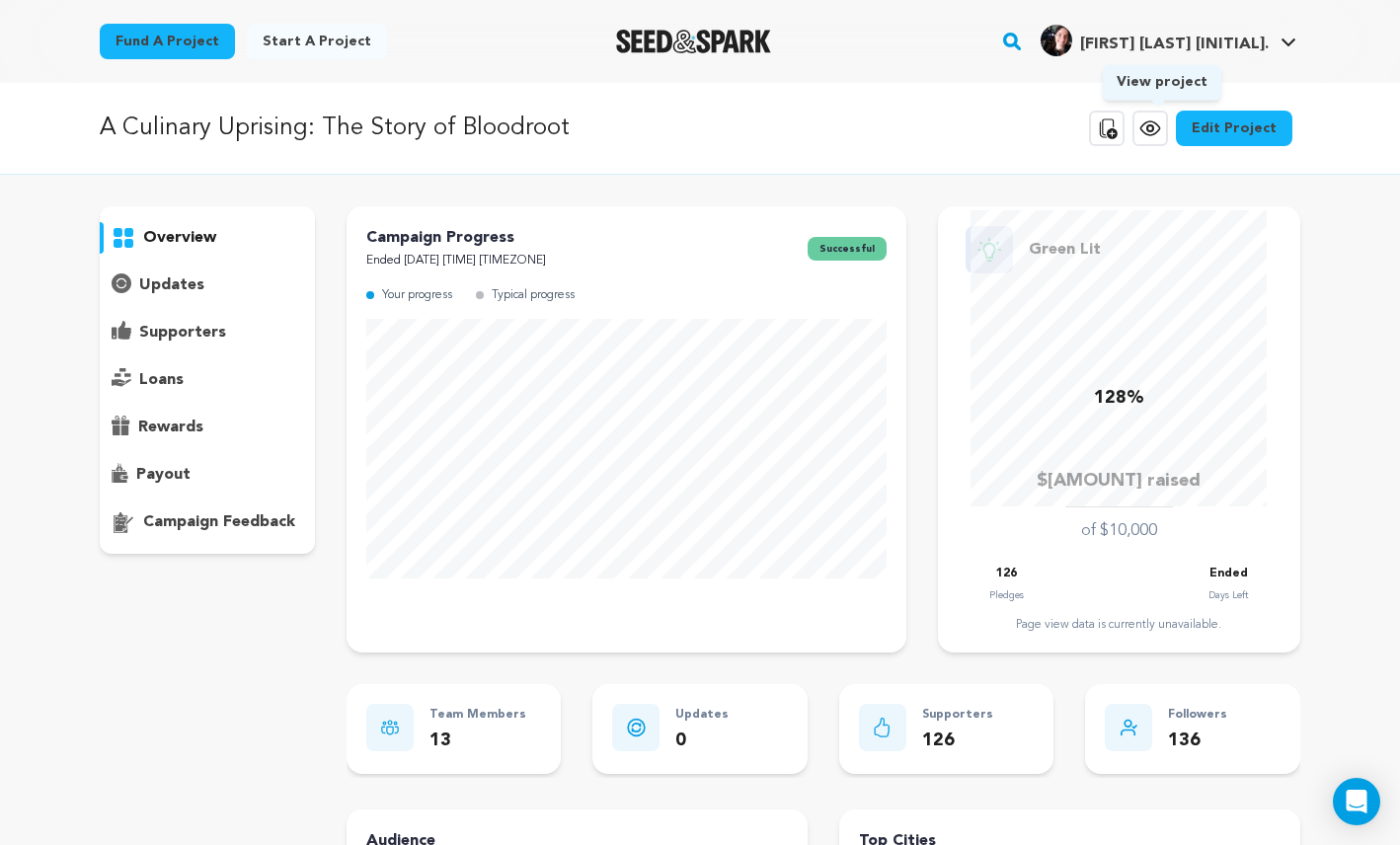 click 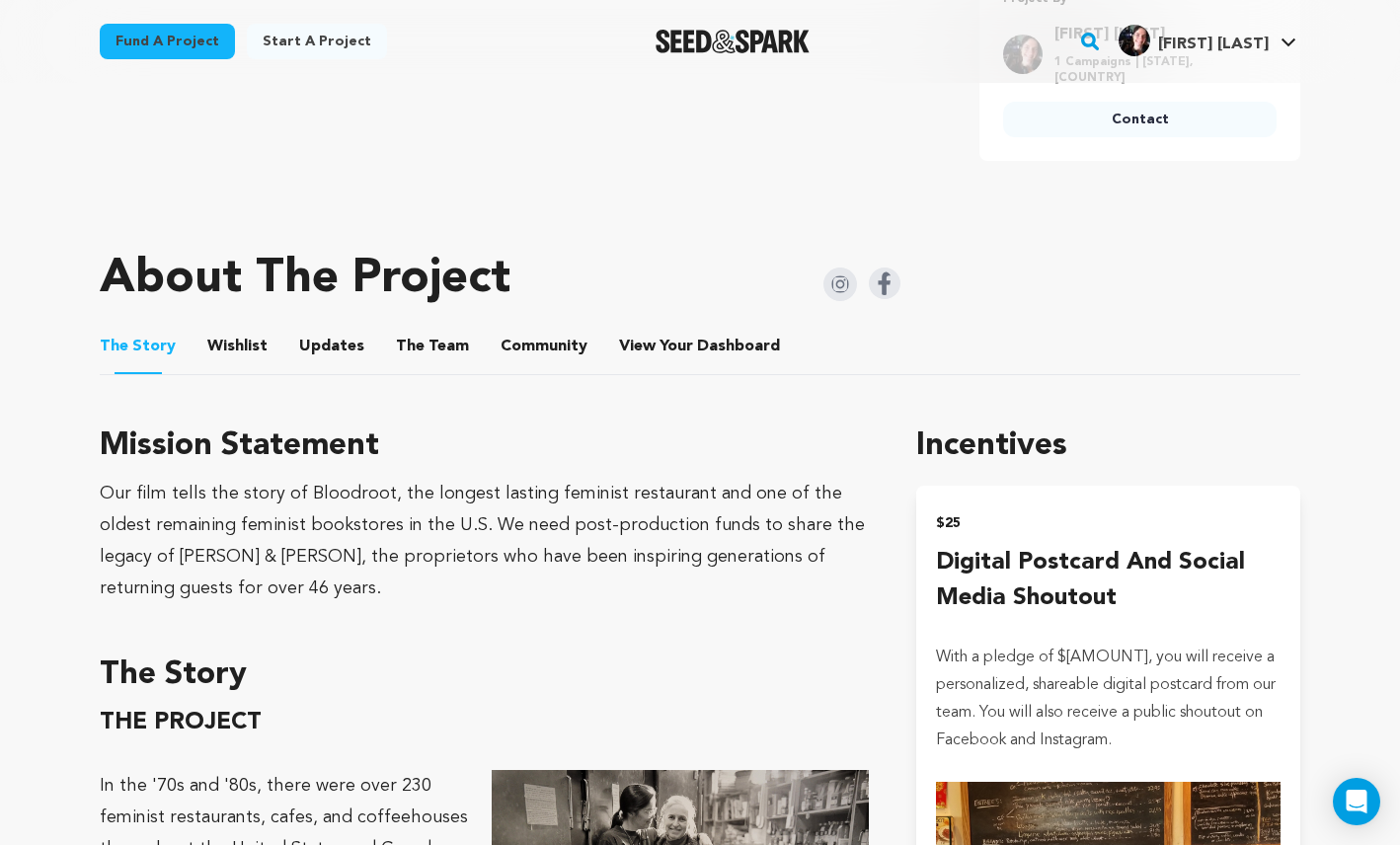 scroll, scrollTop: 815, scrollLeft: 0, axis: vertical 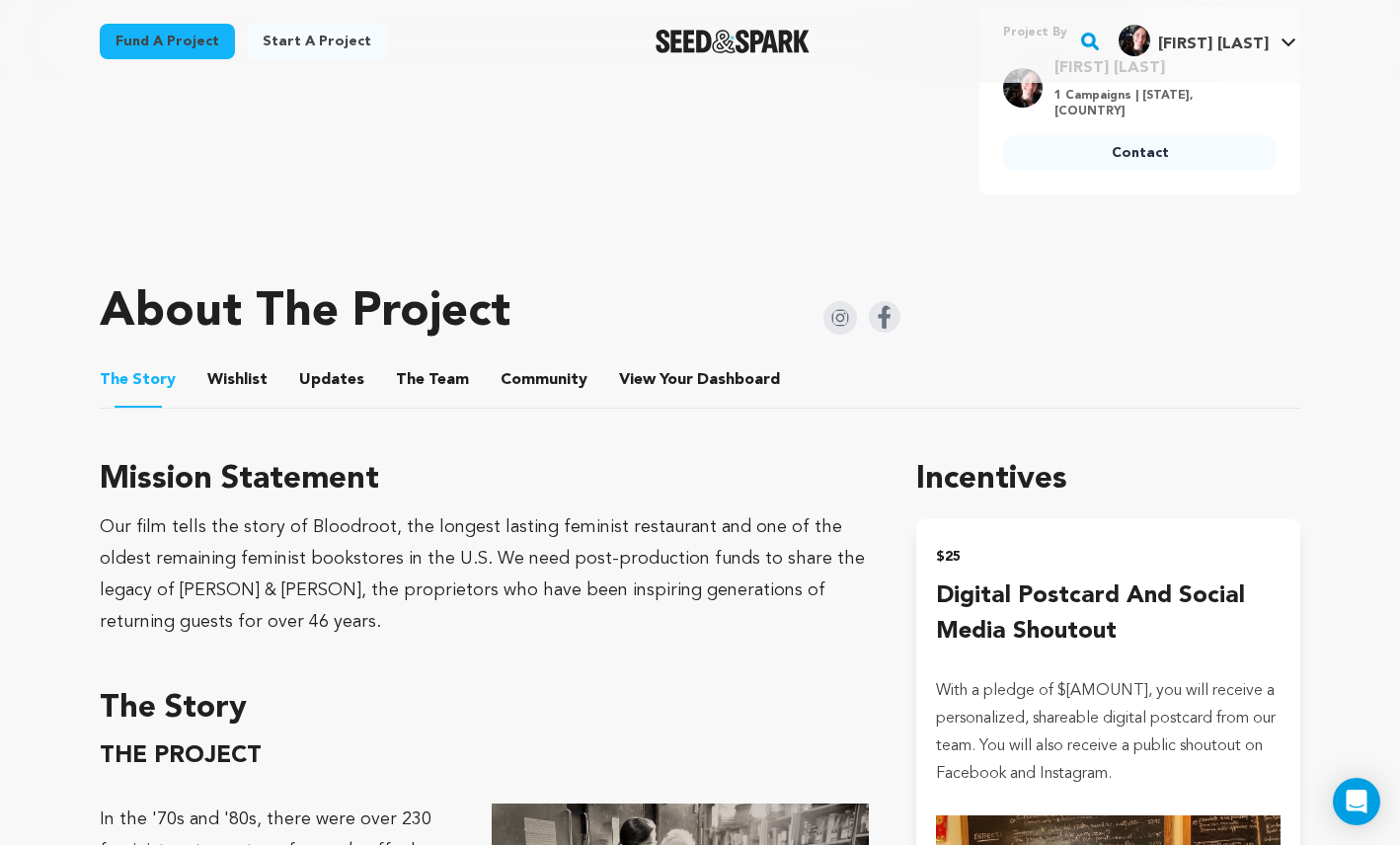 click on "Wishlist" at bounding box center (238, 384) 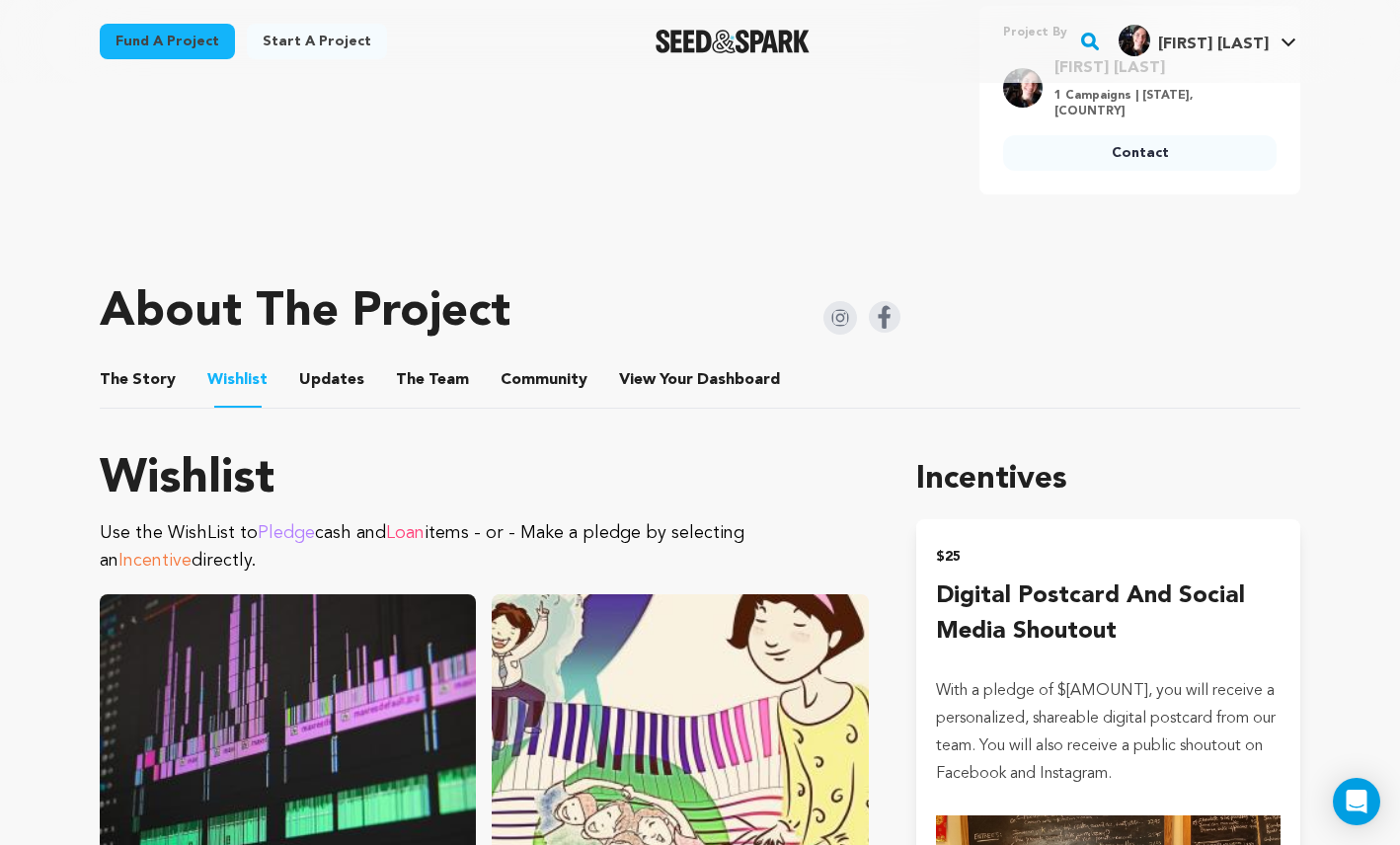 click on "Updates" at bounding box center (332, 384) 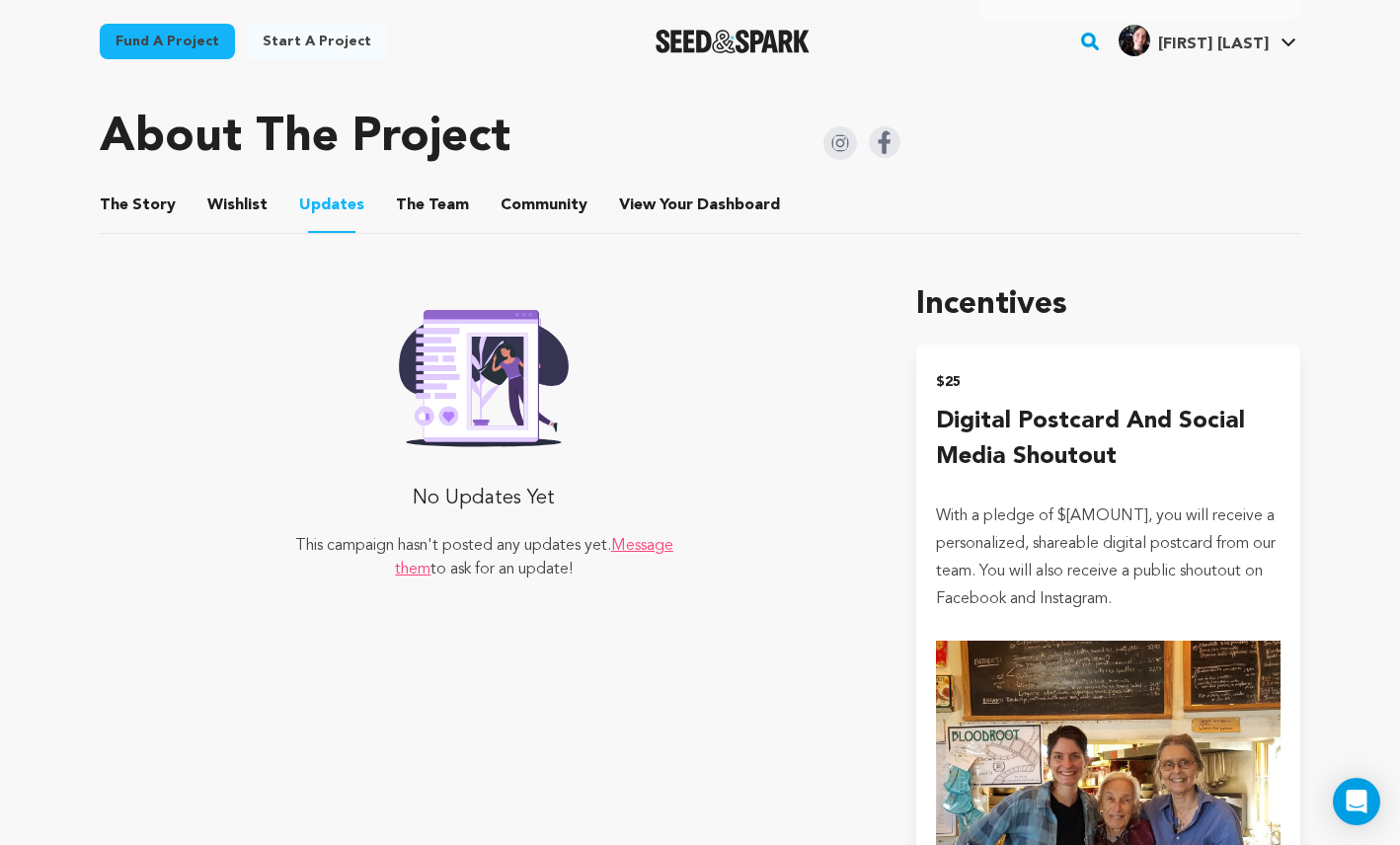 click on "The Team" at bounding box center (432, 209) 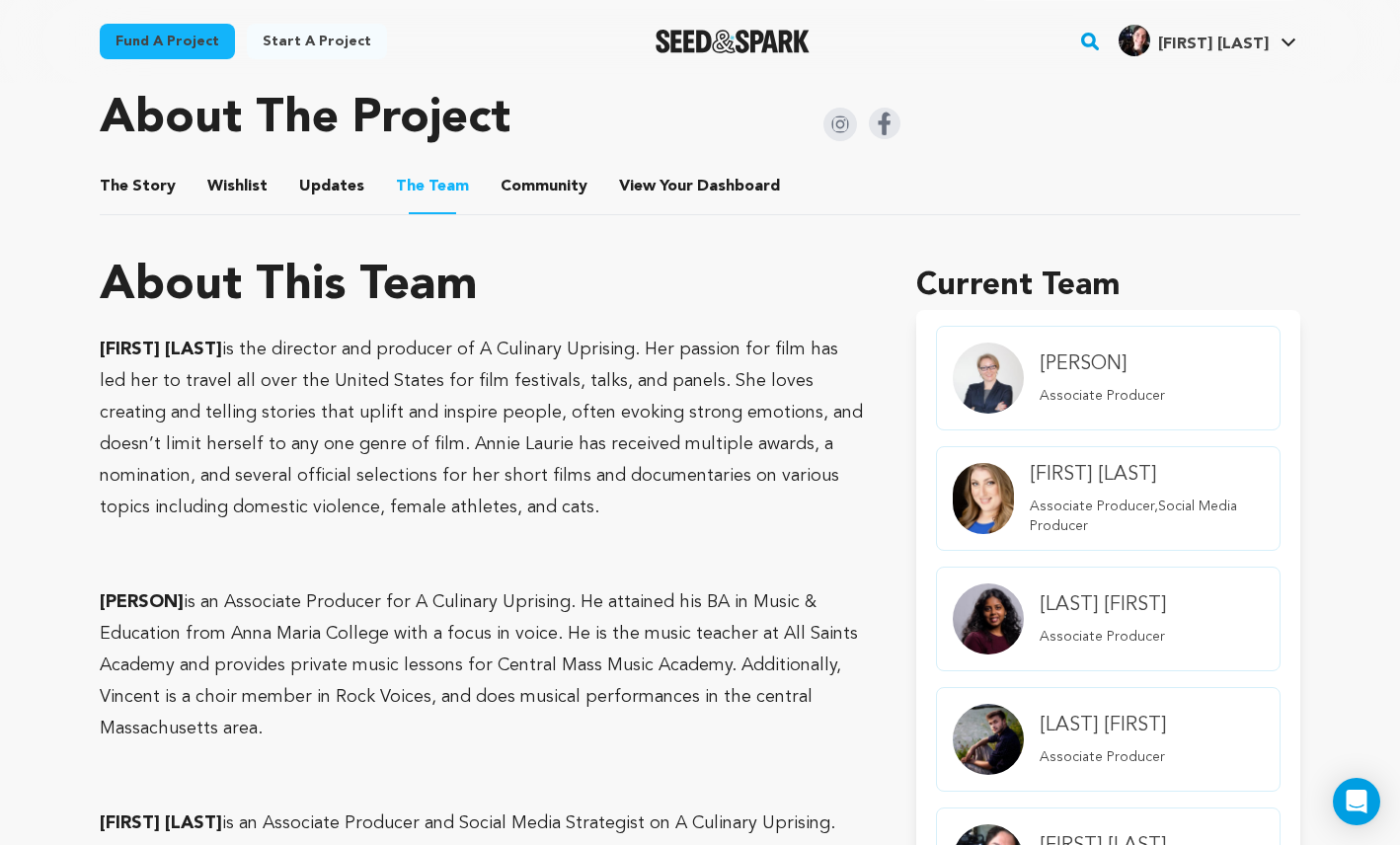 scroll, scrollTop: 948, scrollLeft: 0, axis: vertical 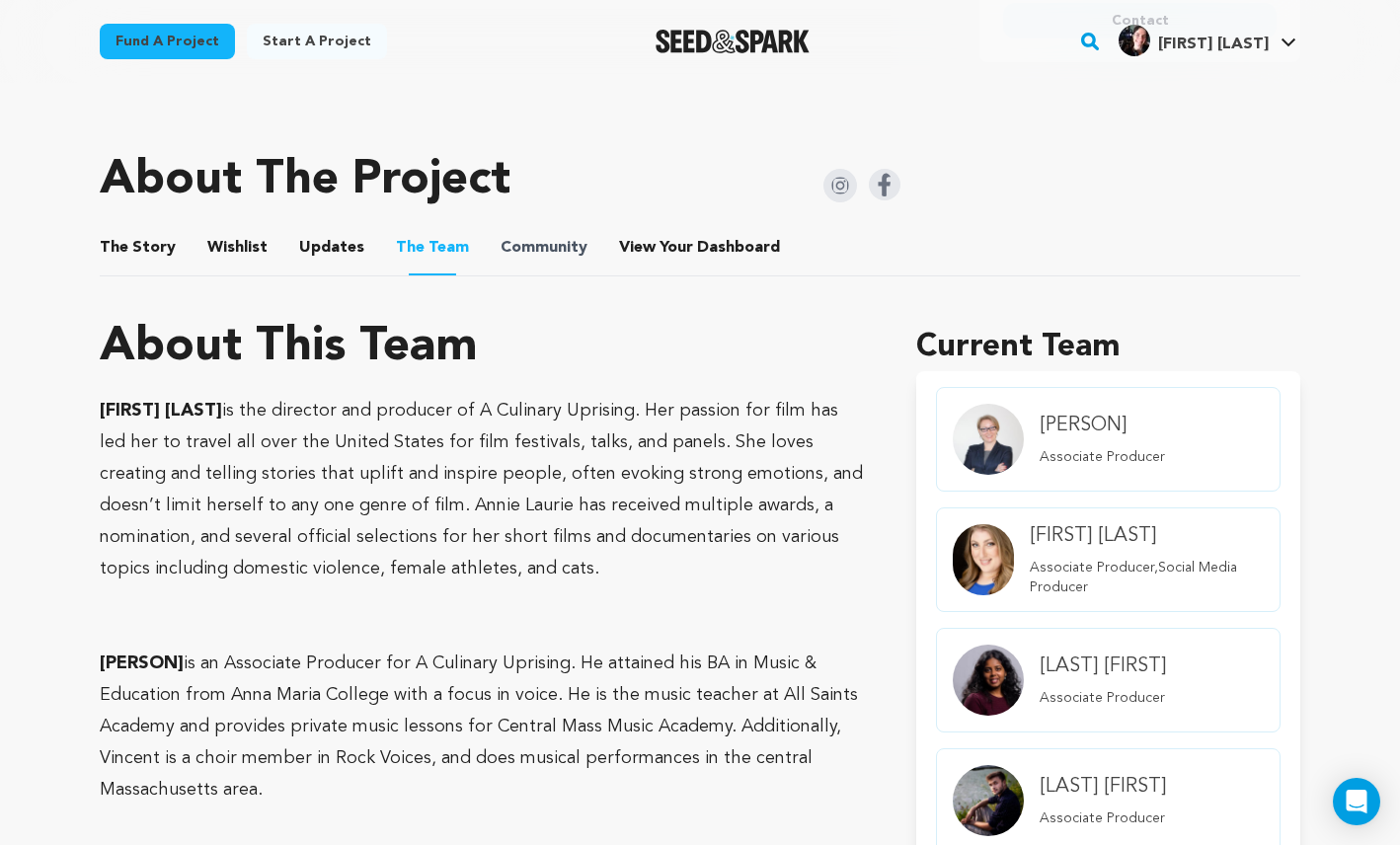 click on "Community" at bounding box center [544, 248] 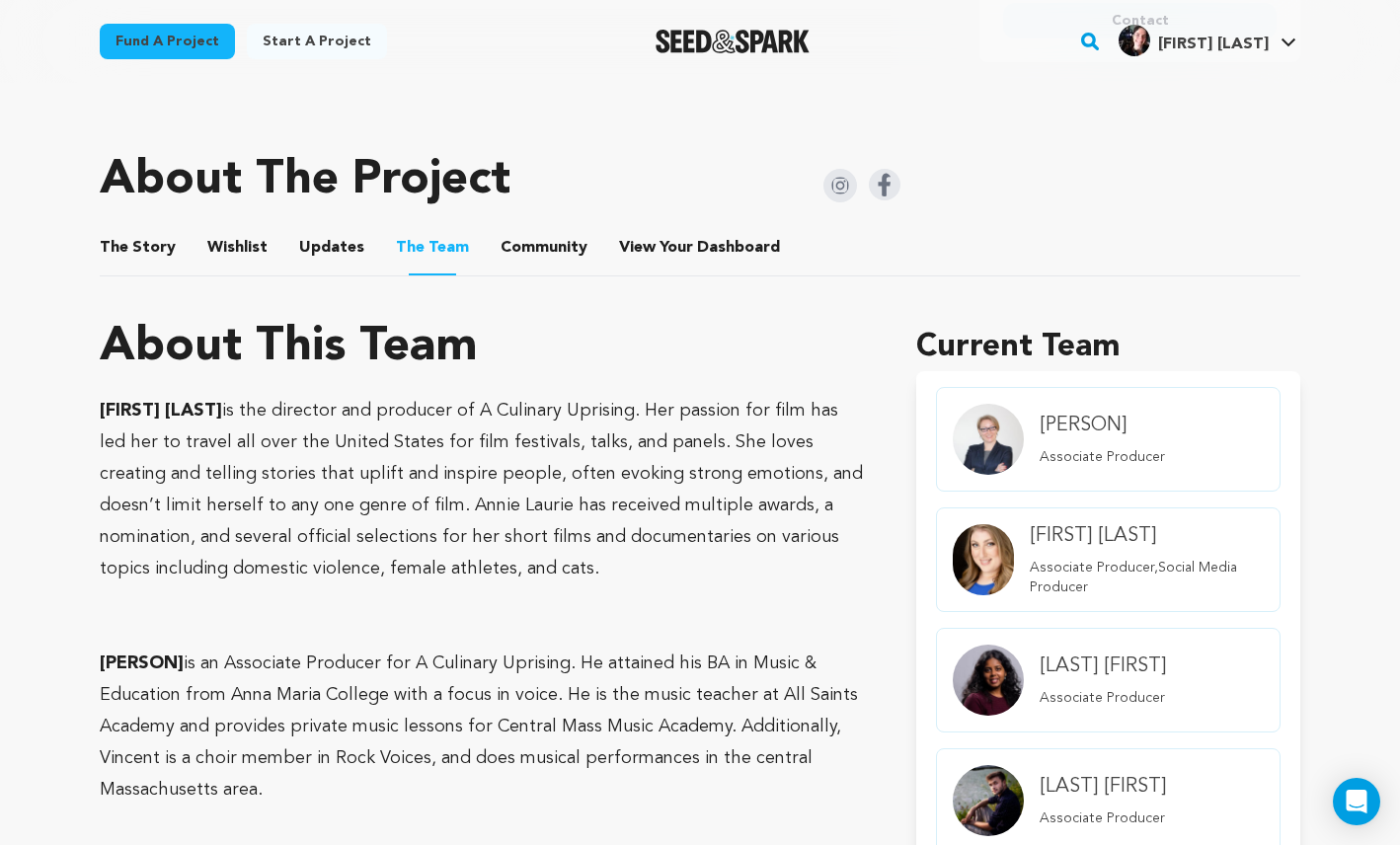 click on "View Your Dashboard" at bounding box center (643, 252) 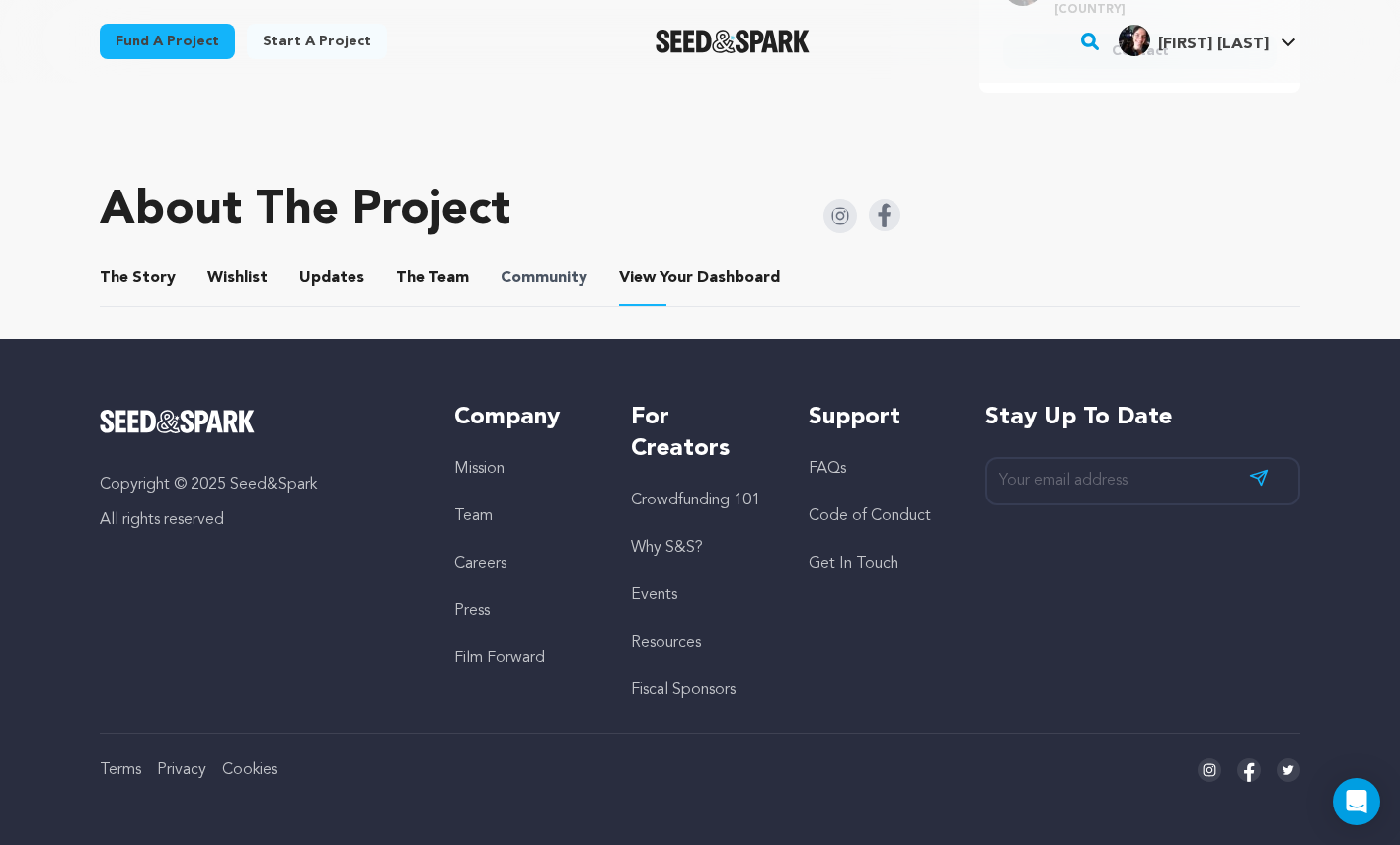 click on "Community" at bounding box center (544, 278) 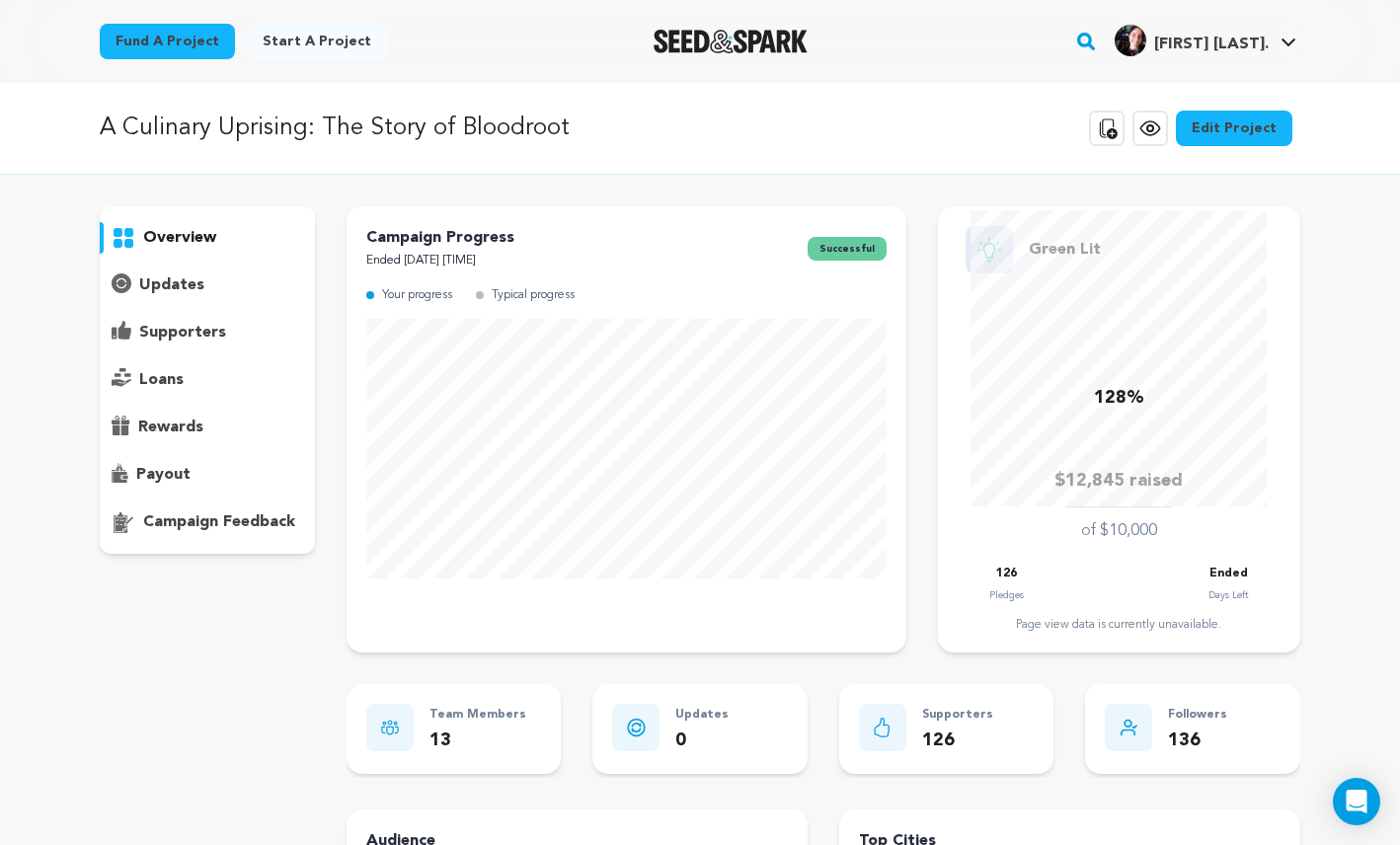 scroll, scrollTop: 0, scrollLeft: 0, axis: both 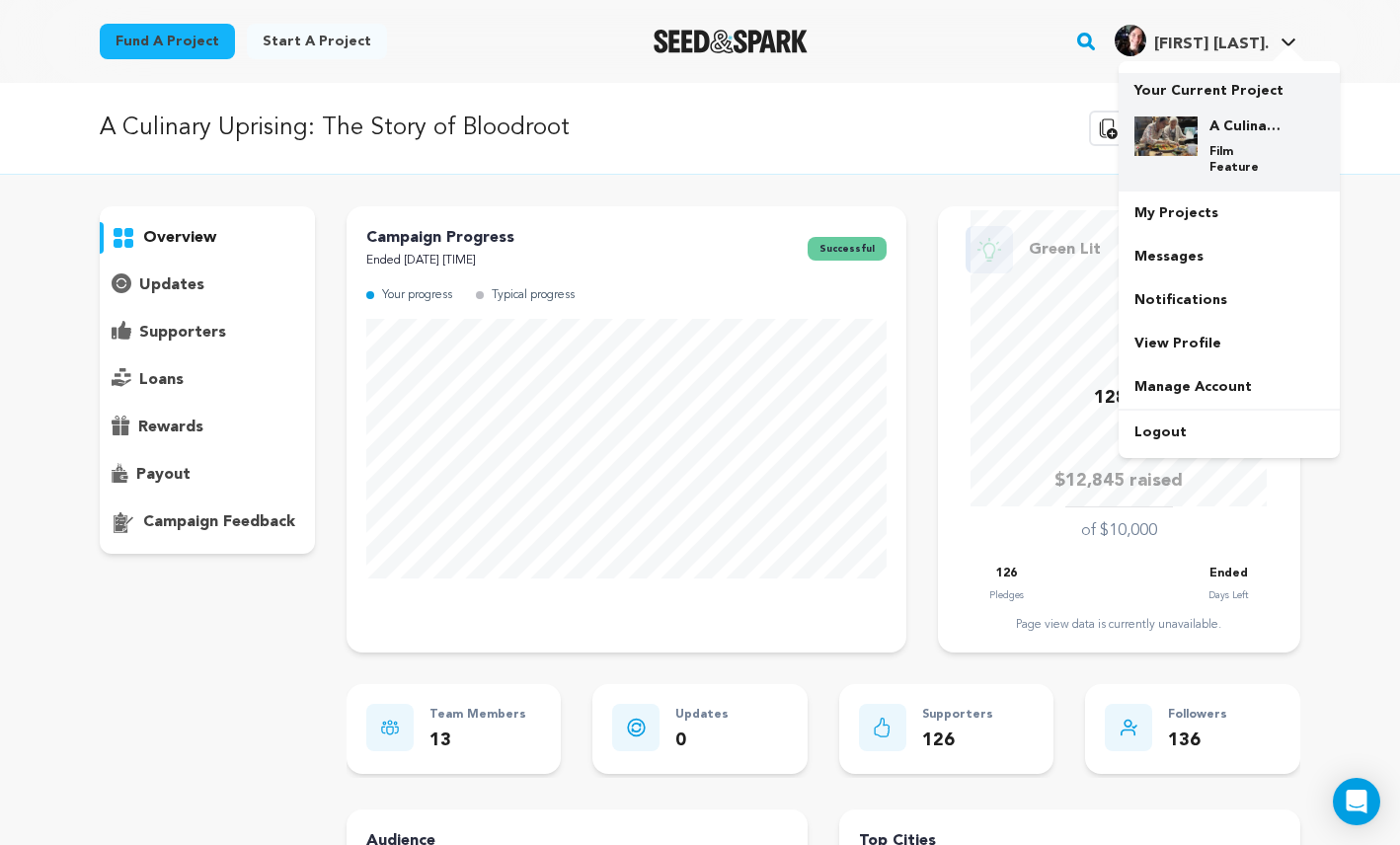 click on "Your Current
Project" at bounding box center (1229, 87) 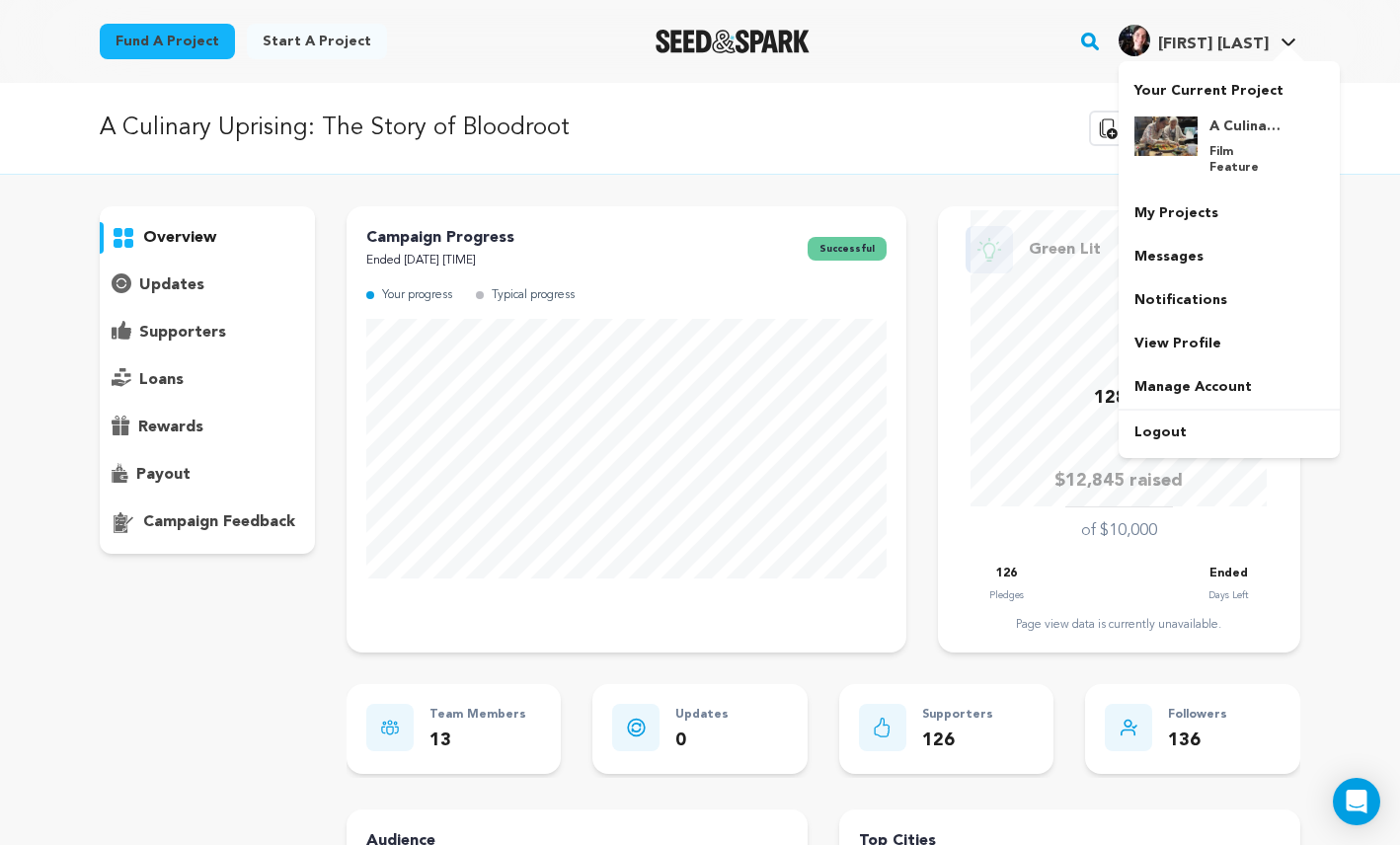 scroll, scrollTop: 0, scrollLeft: 0, axis: both 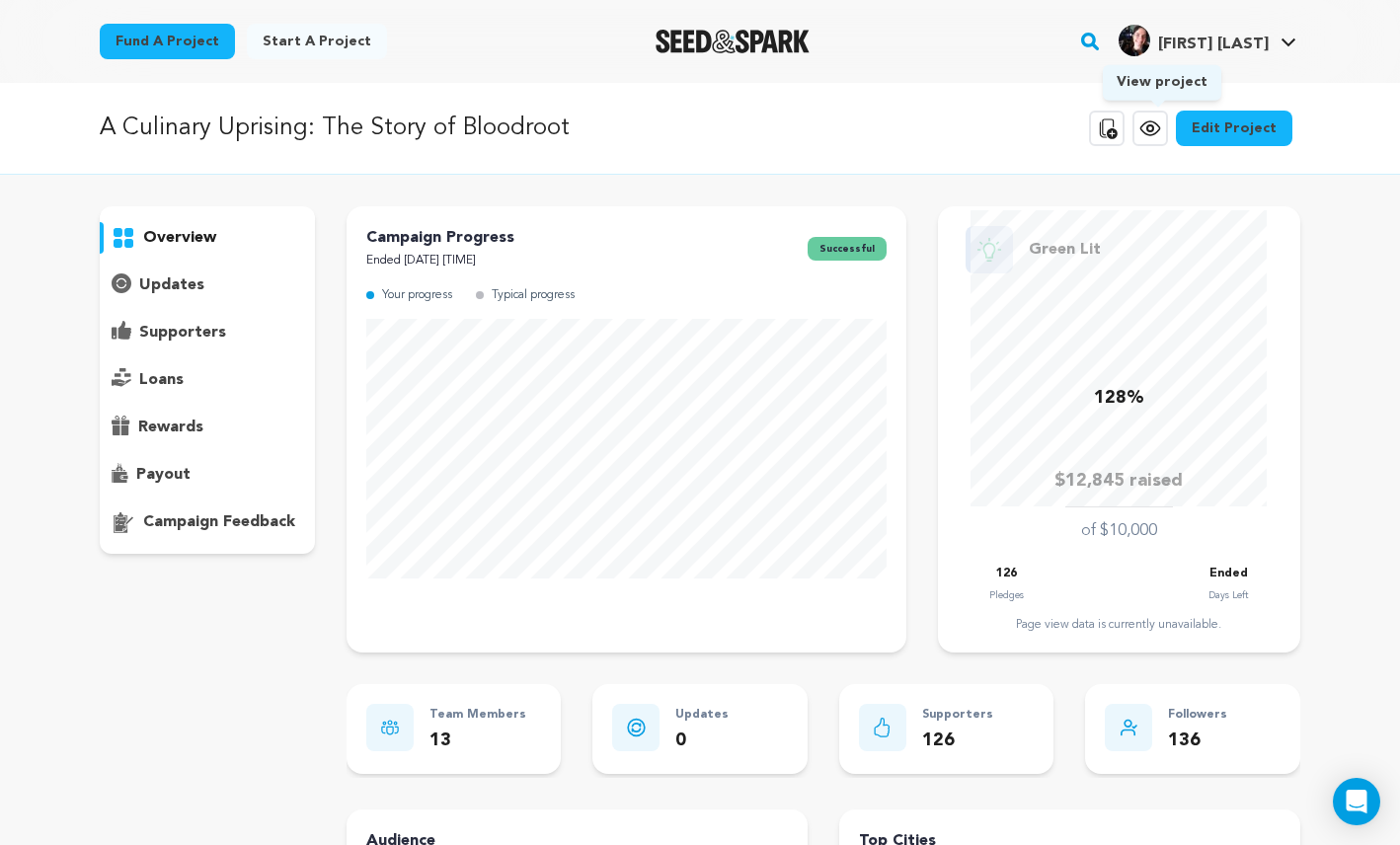 click 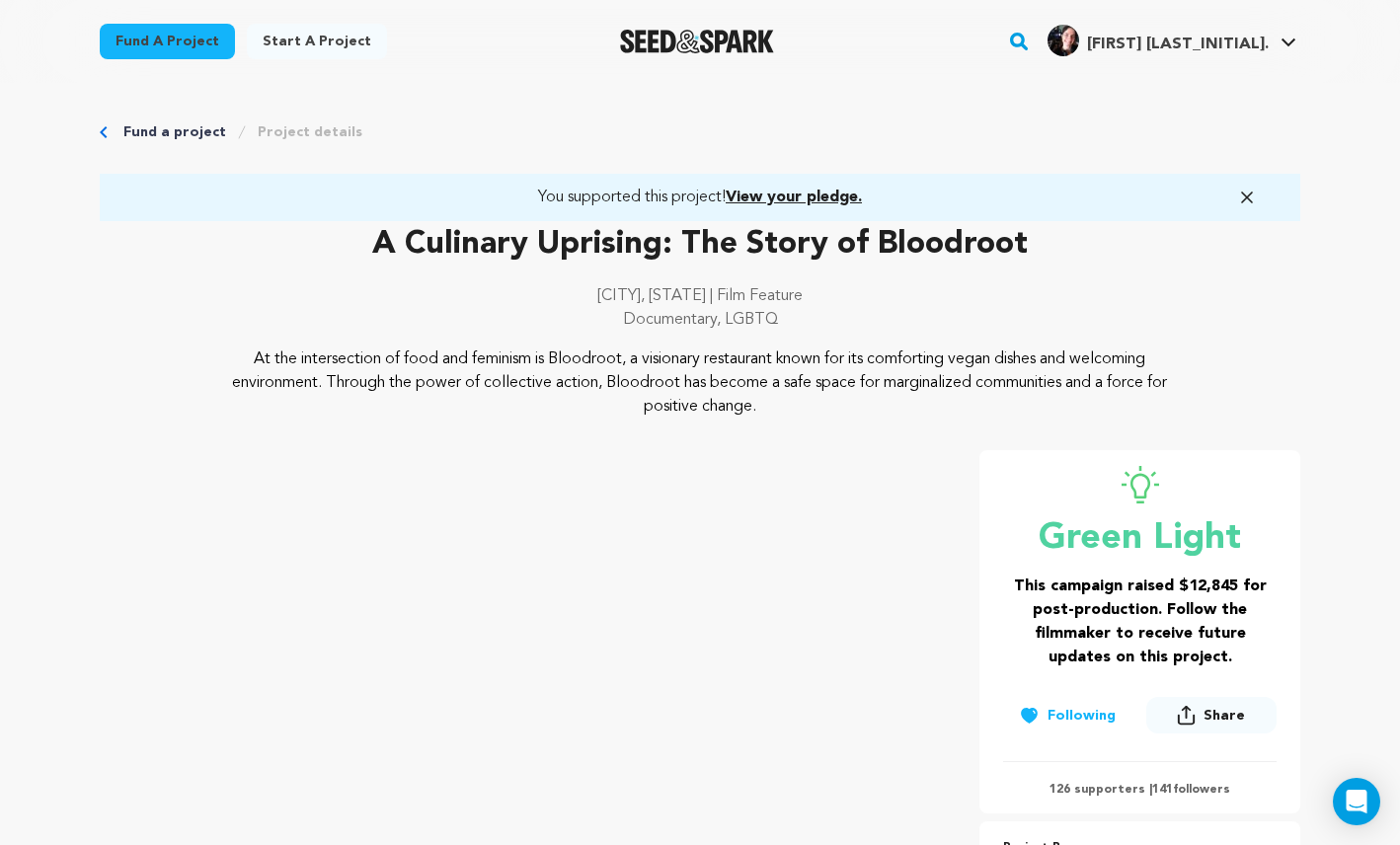scroll, scrollTop: 759, scrollLeft: 0, axis: vertical 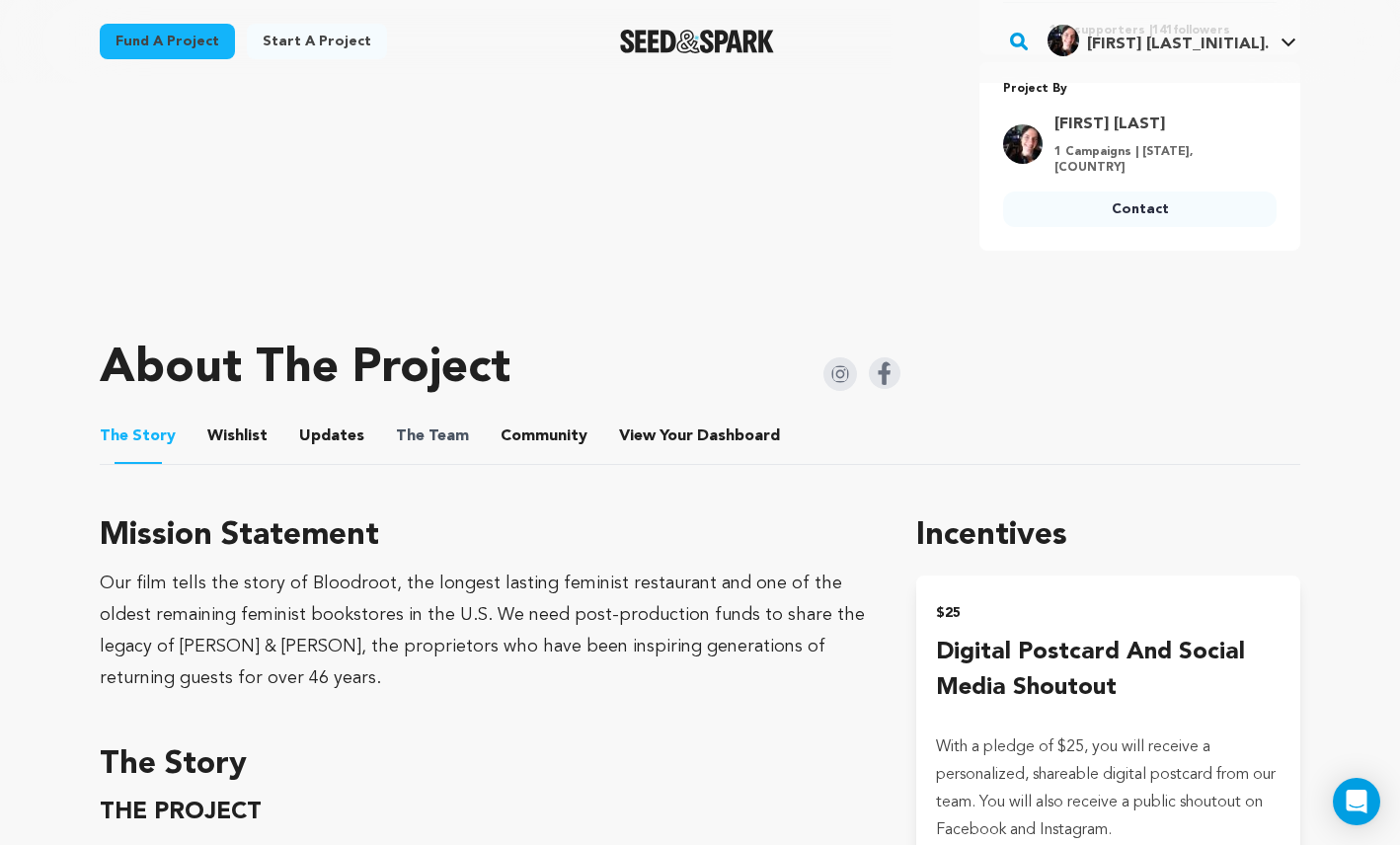 click on "The   Team" at bounding box center (432, 436) 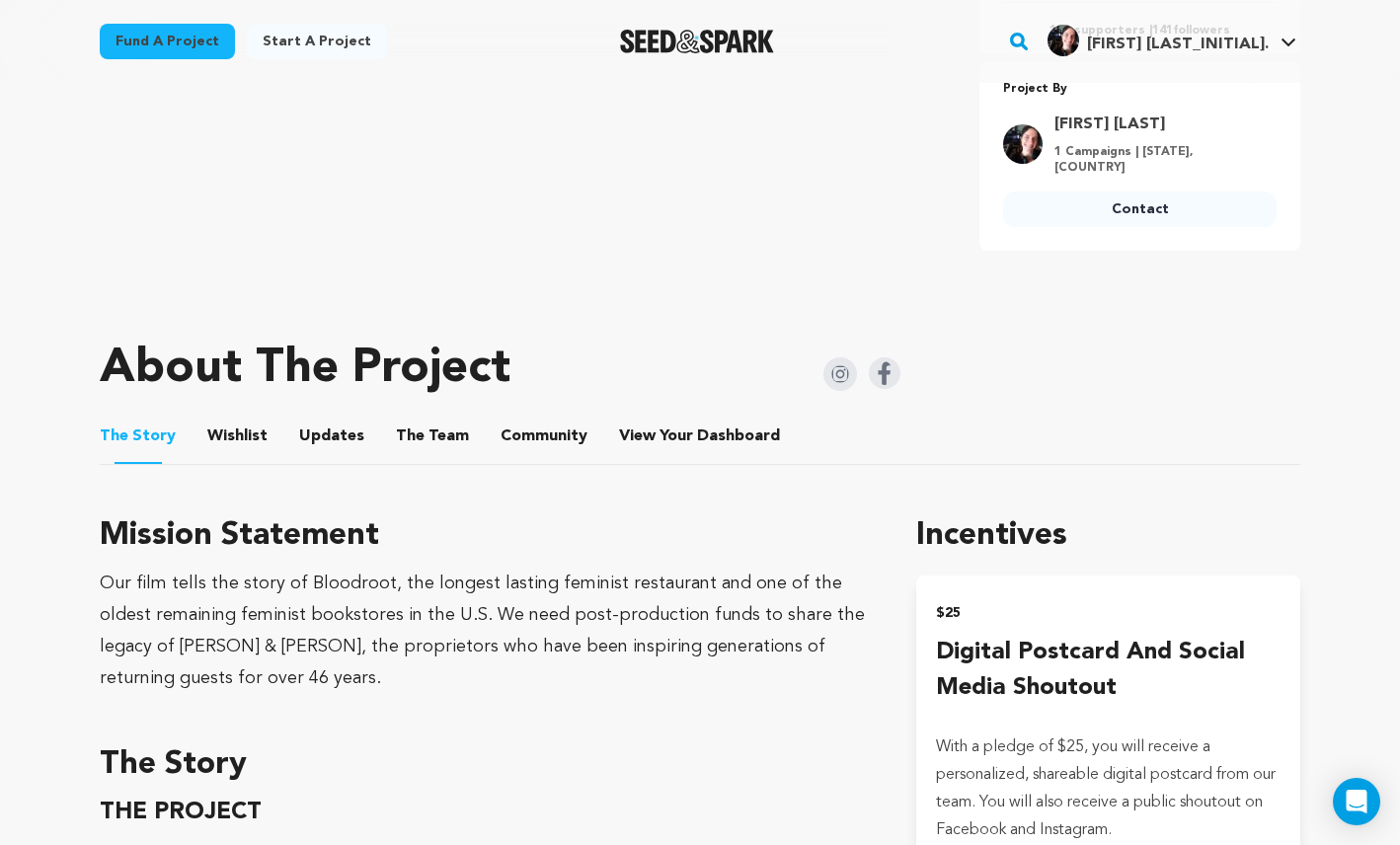 click on "Community" at bounding box center [544, 440] 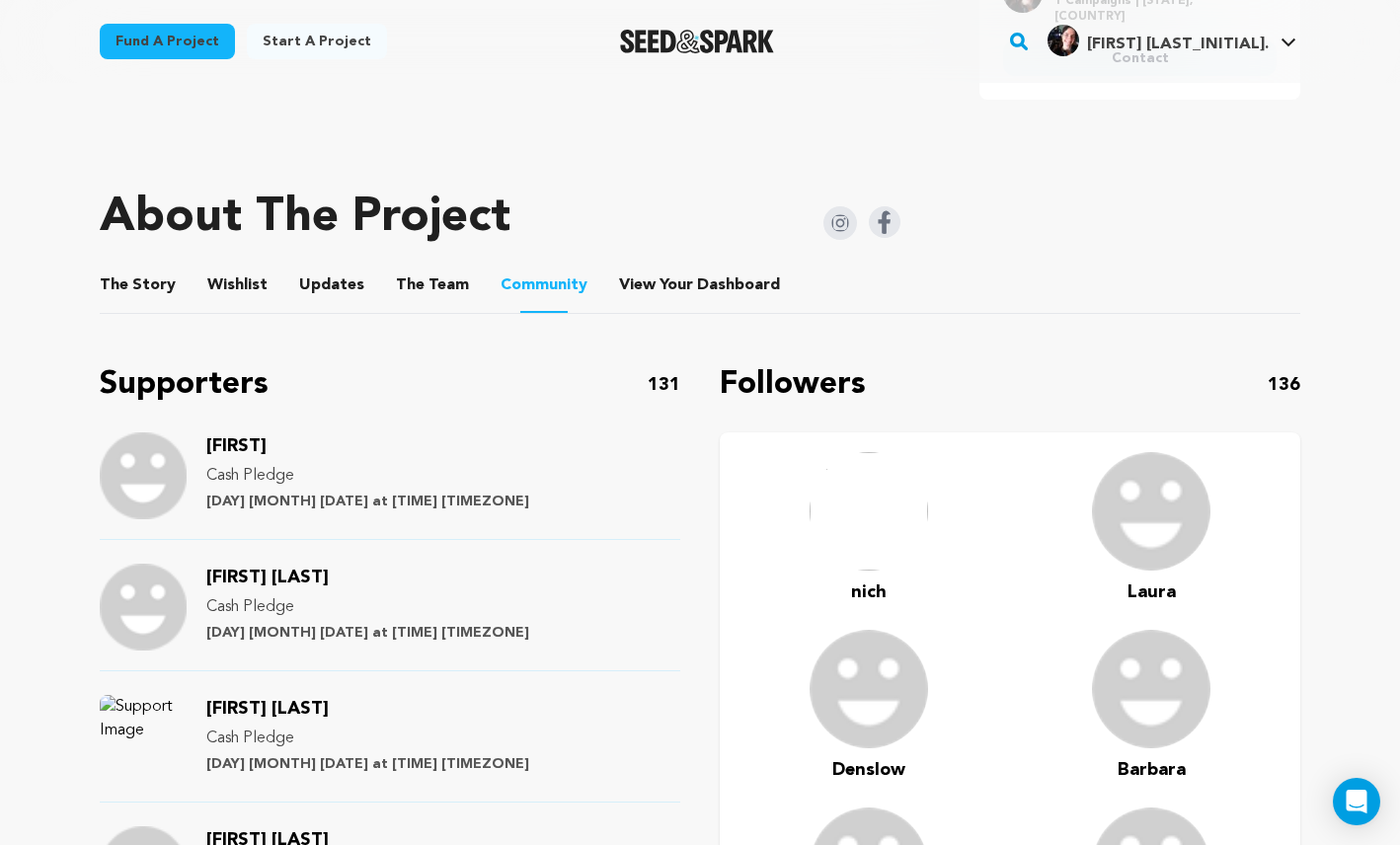 scroll, scrollTop: 903, scrollLeft: 0, axis: vertical 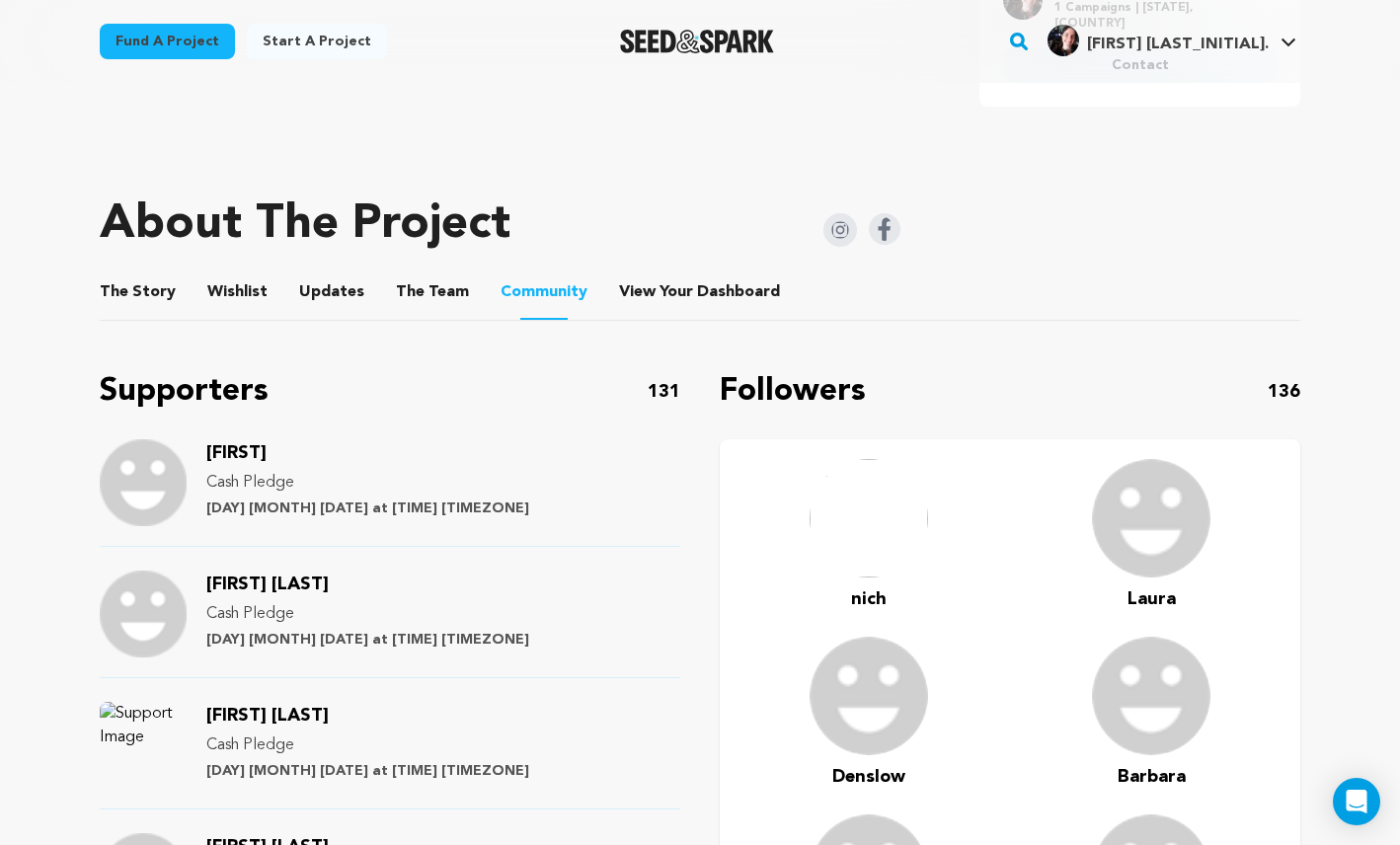 click on "The Story" at bounding box center (138, 296) 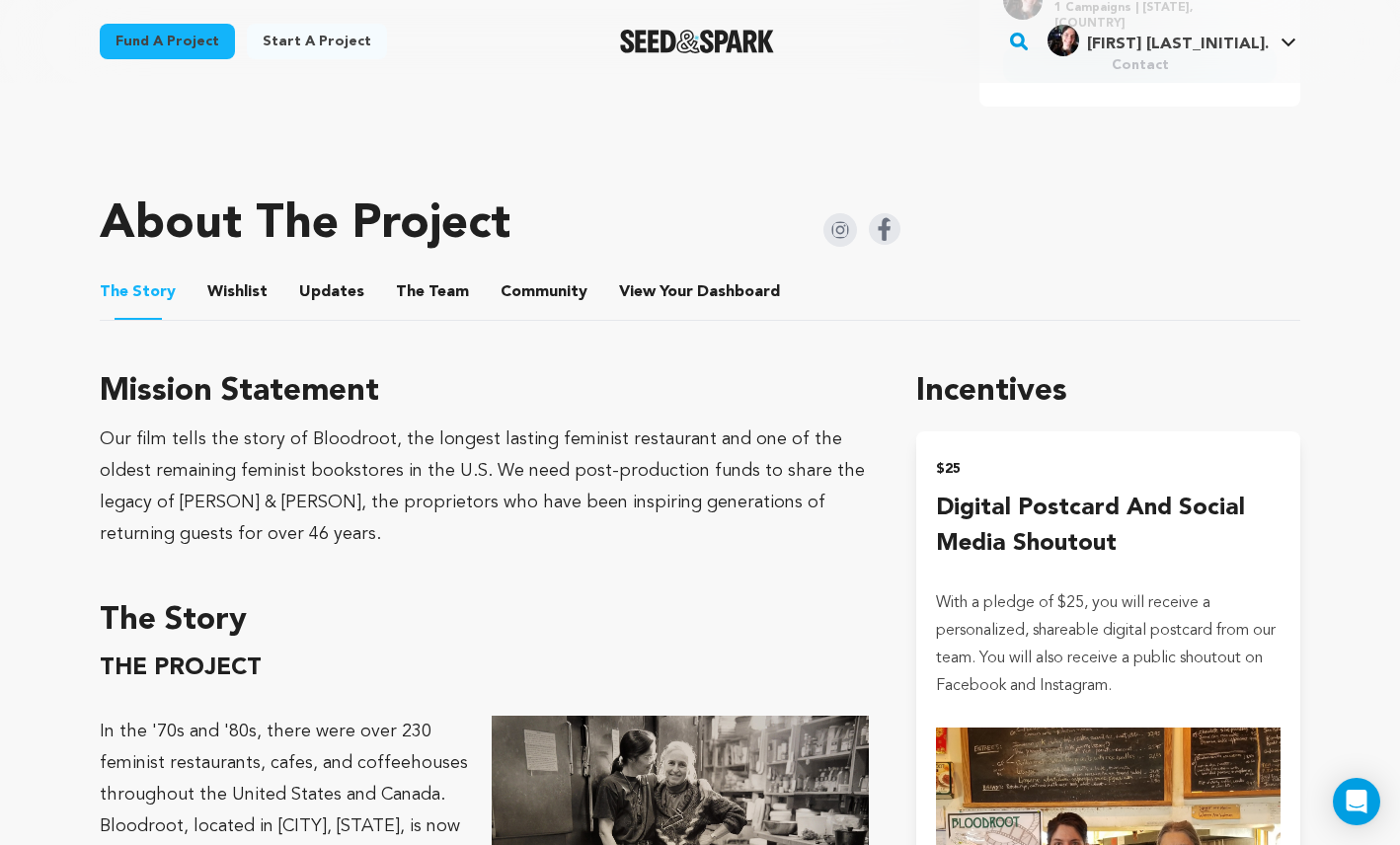click on "View Your Dashboard" at bounding box center (643, 296) 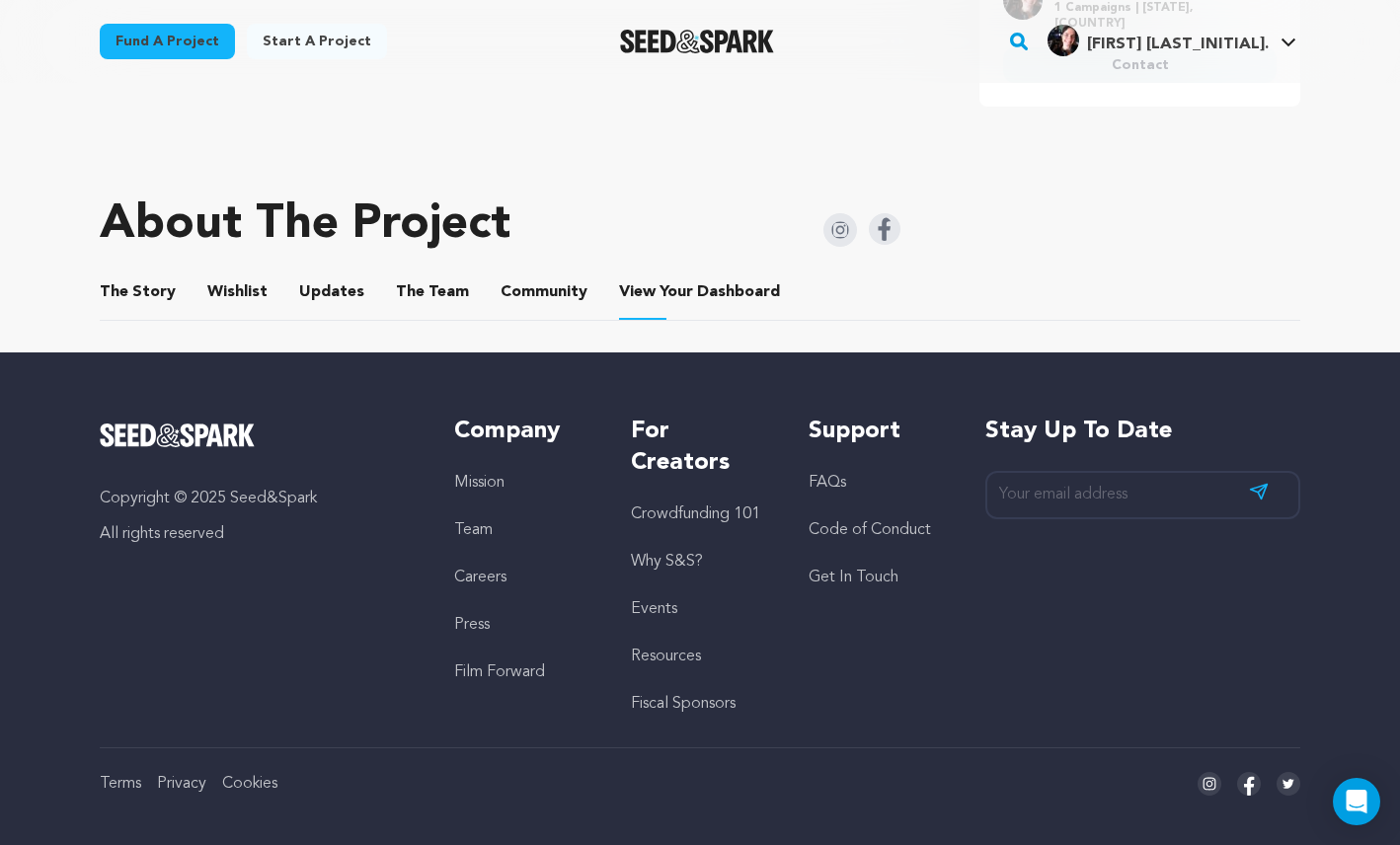 click on "Community" at bounding box center (544, 296) 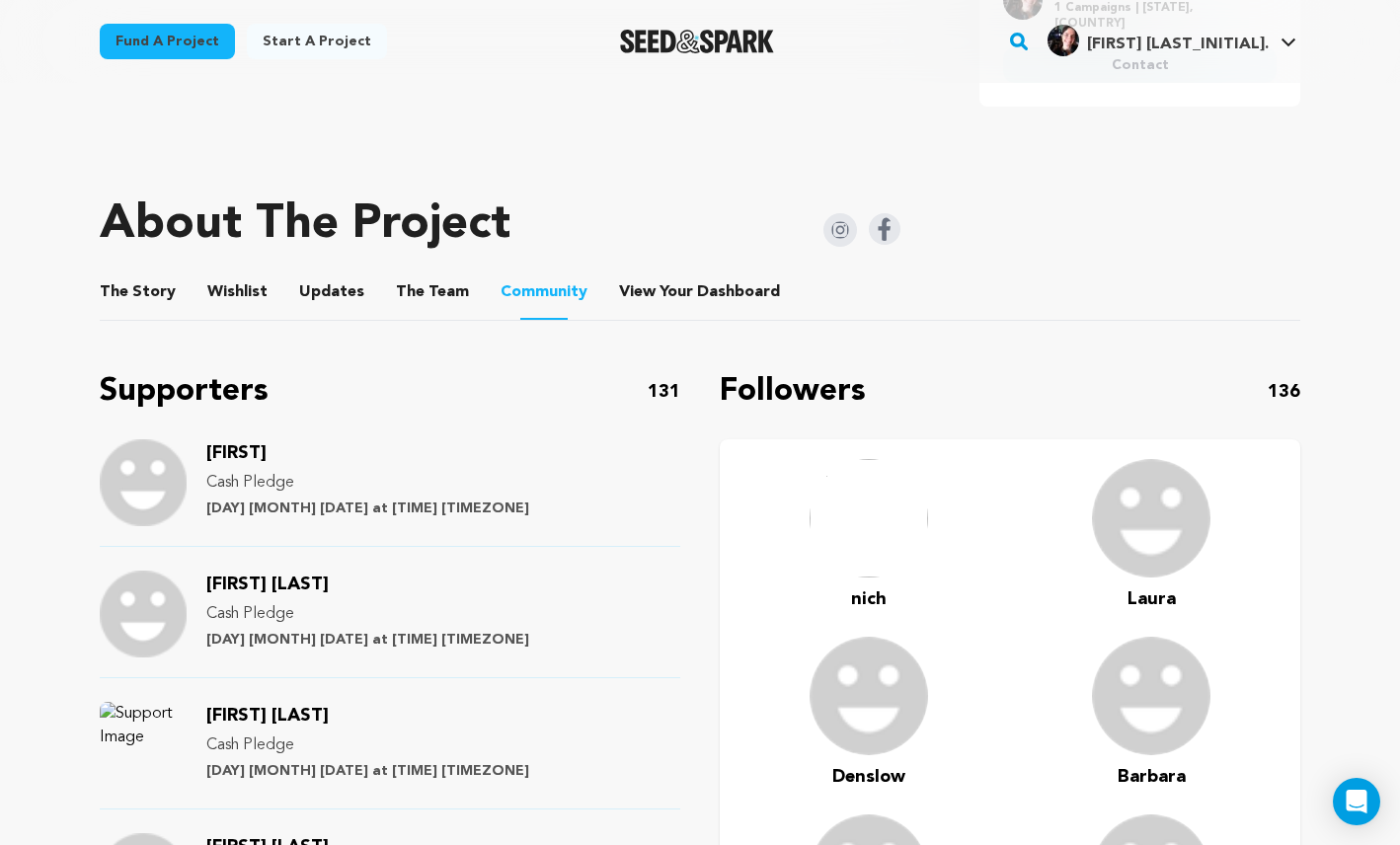 click on "The Team" at bounding box center (432, 296) 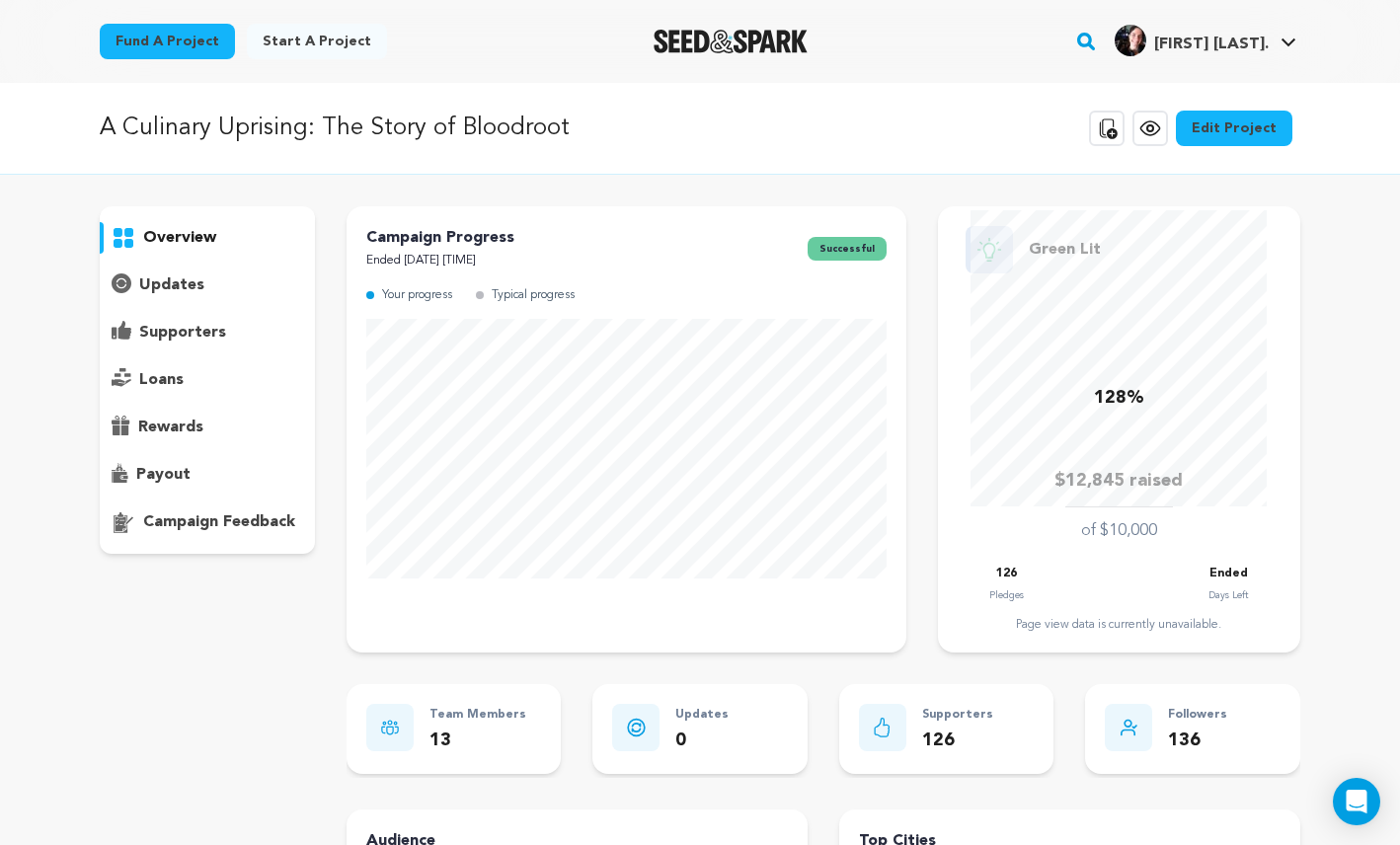 scroll, scrollTop: 0, scrollLeft: 0, axis: both 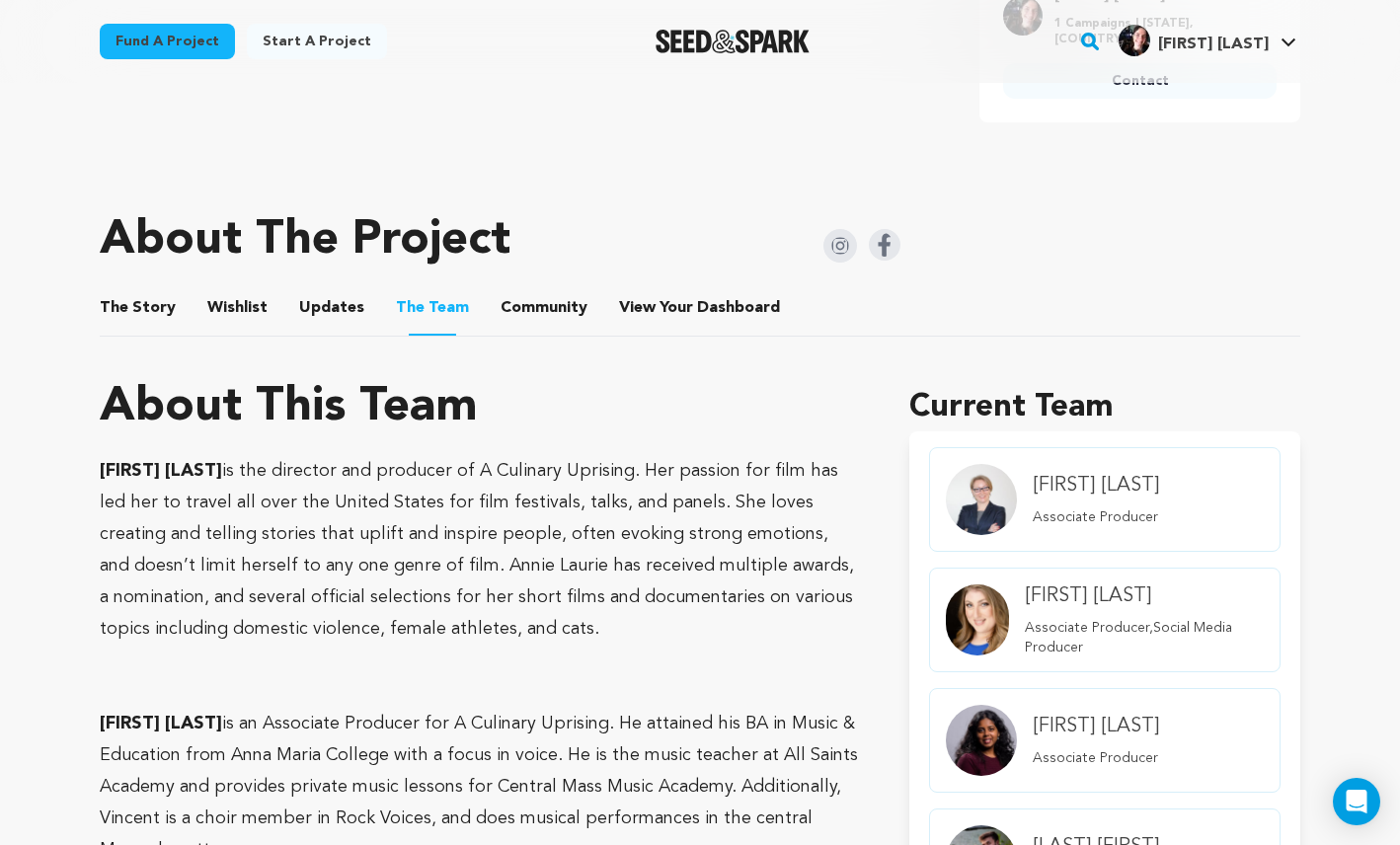 drag, startPoint x: 603, startPoint y: 626, endPoint x: 97, endPoint y: 465, distance: 530.9962 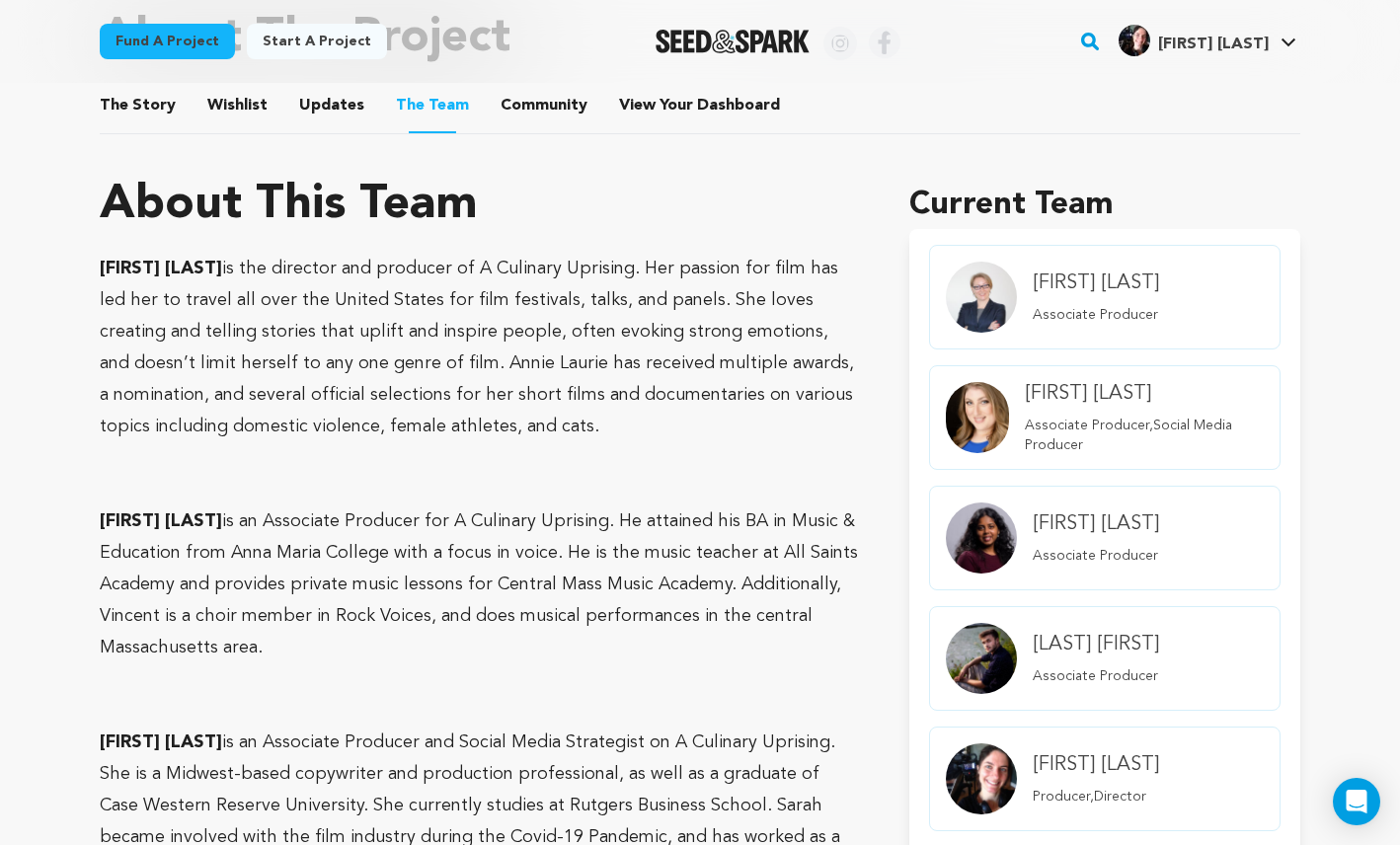 scroll, scrollTop: 1075, scrollLeft: 0, axis: vertical 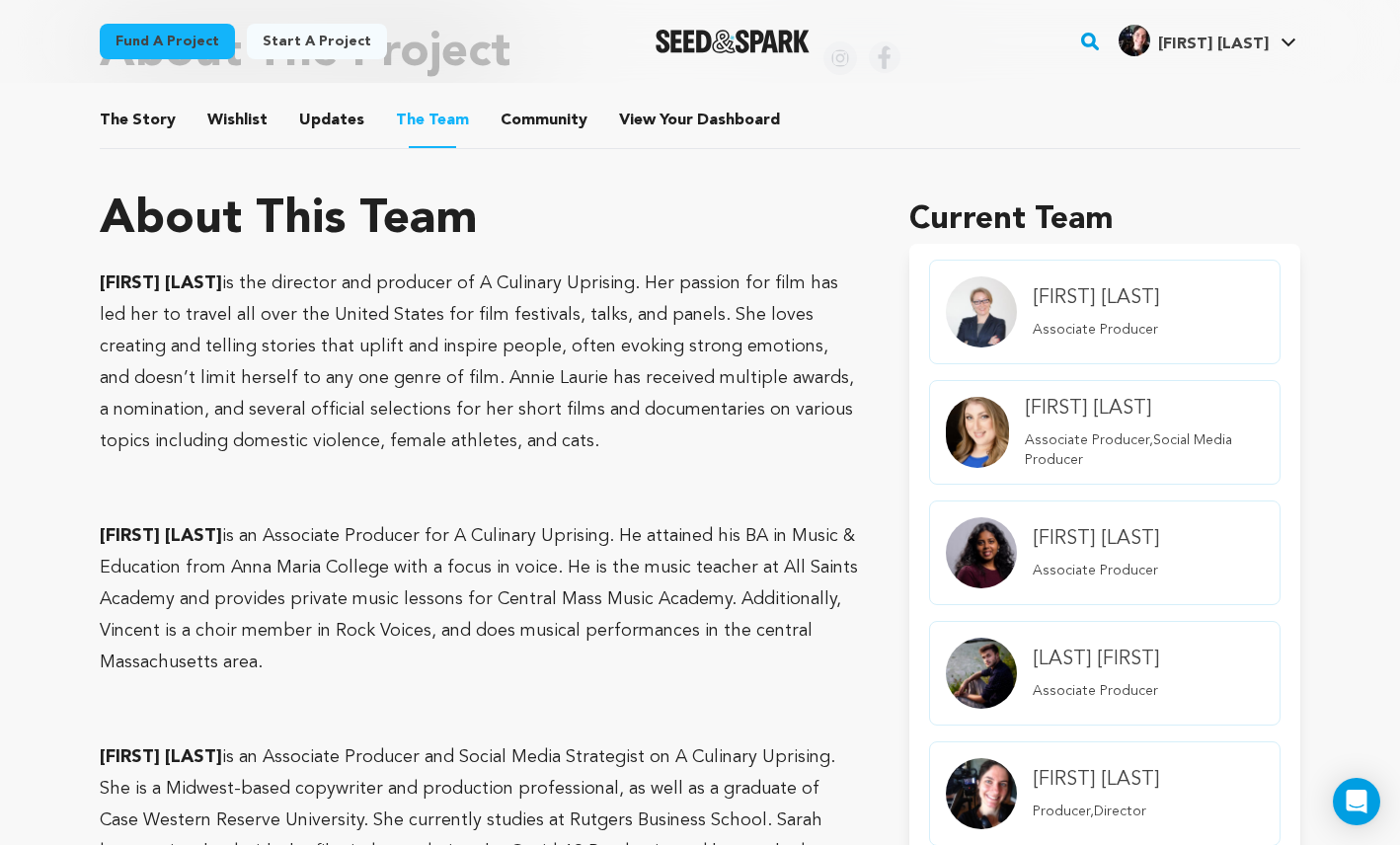 click on "The Story" at bounding box center [138, 124] 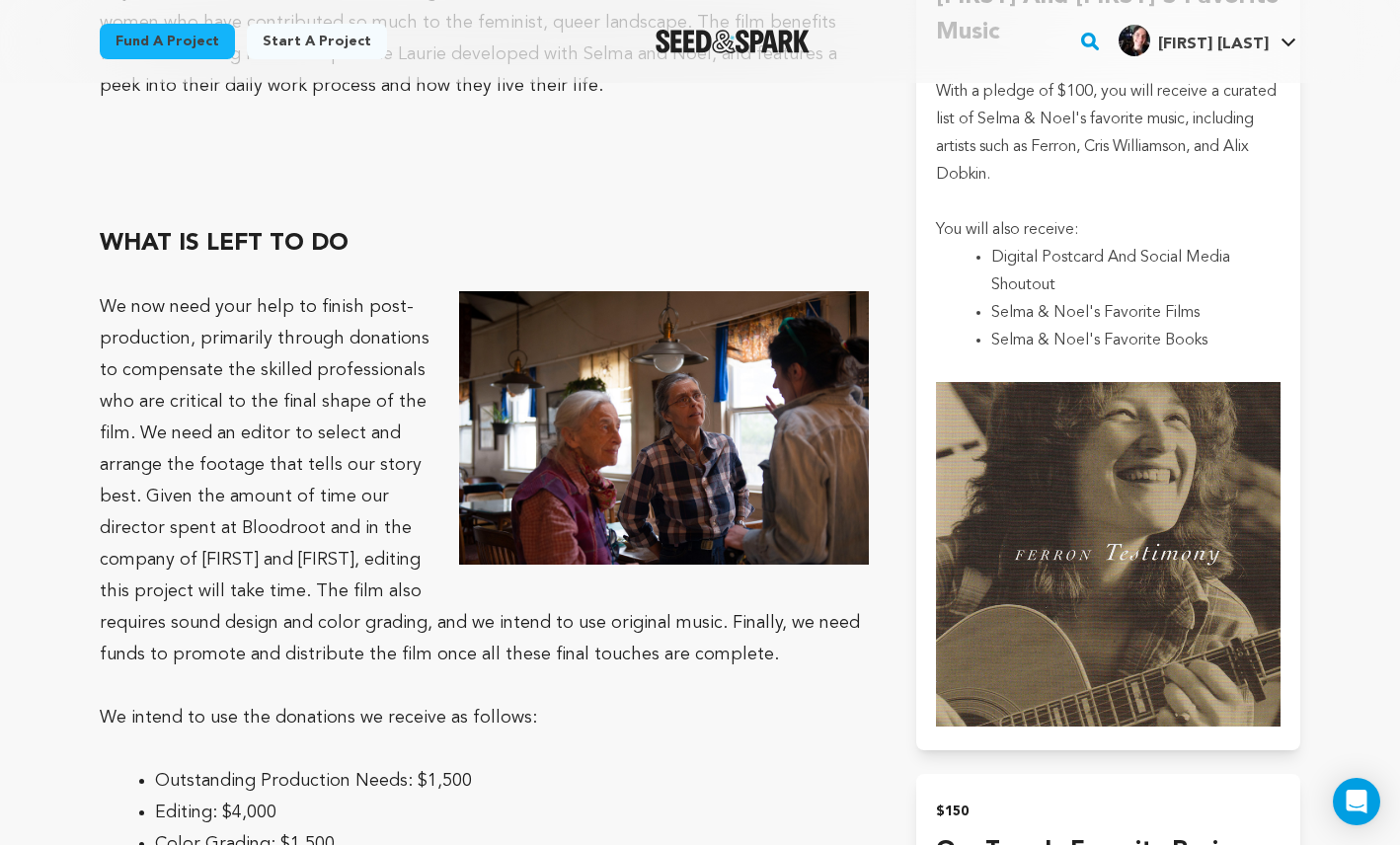 scroll, scrollTop: 3661, scrollLeft: 0, axis: vertical 